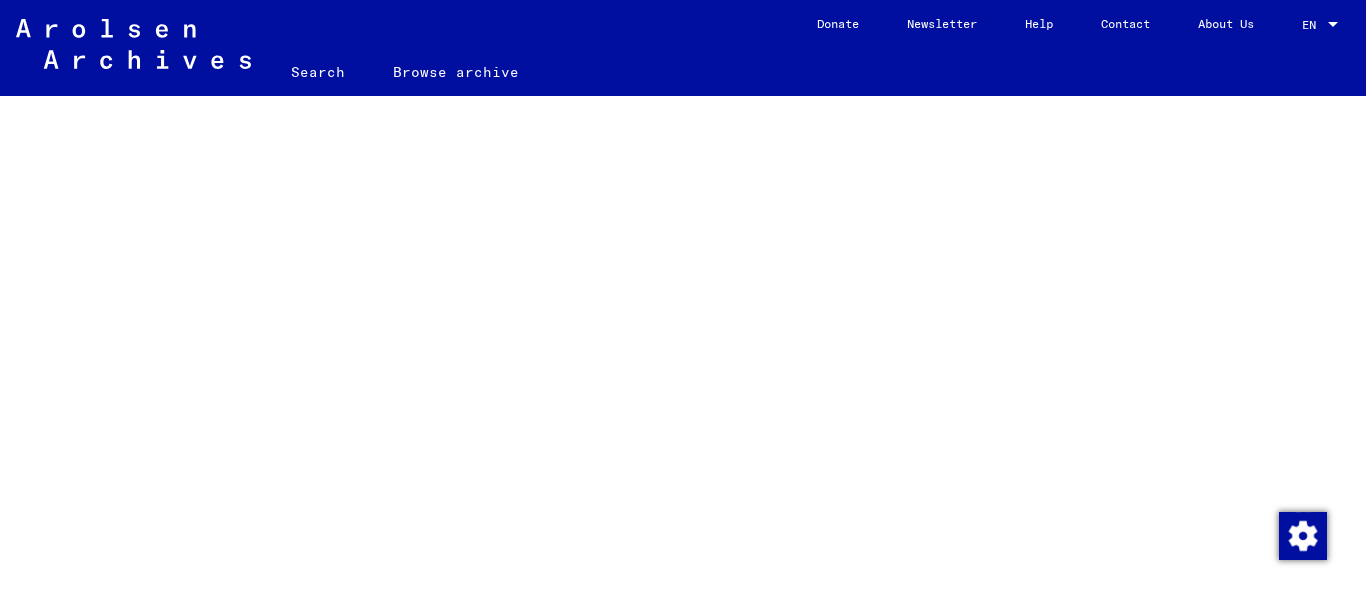 scroll, scrollTop: 0, scrollLeft: 0, axis: both 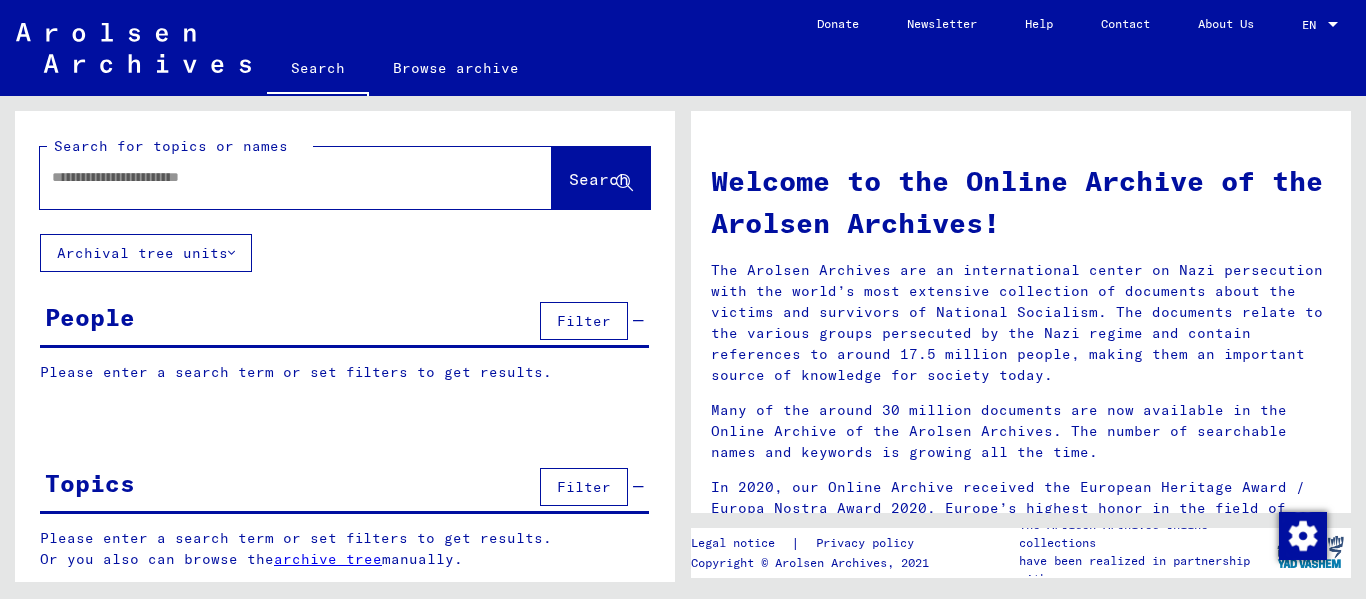 click at bounding box center (272, 177) 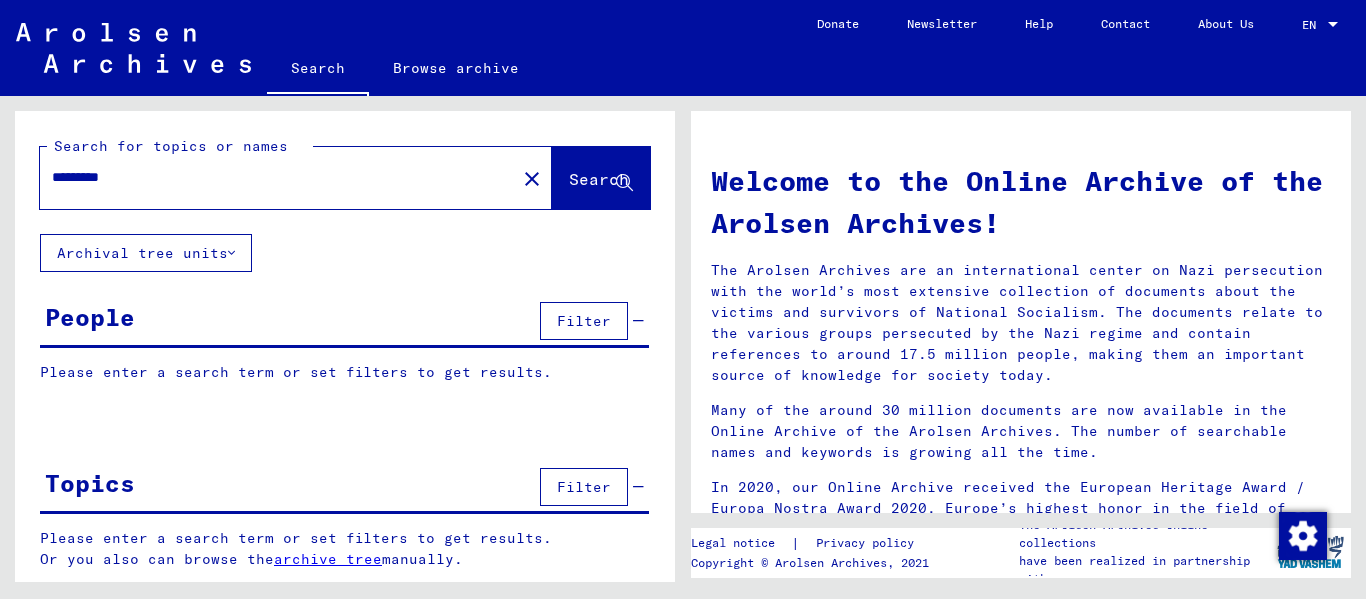 type on "*********" 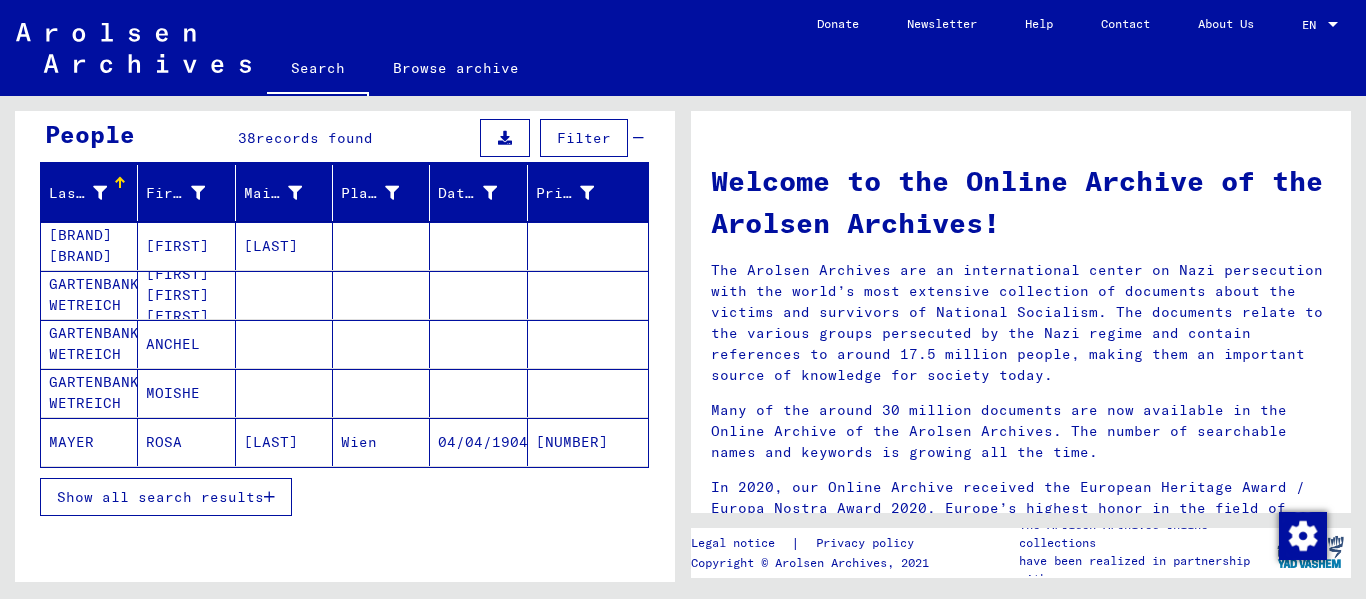 scroll, scrollTop: 192, scrollLeft: 0, axis: vertical 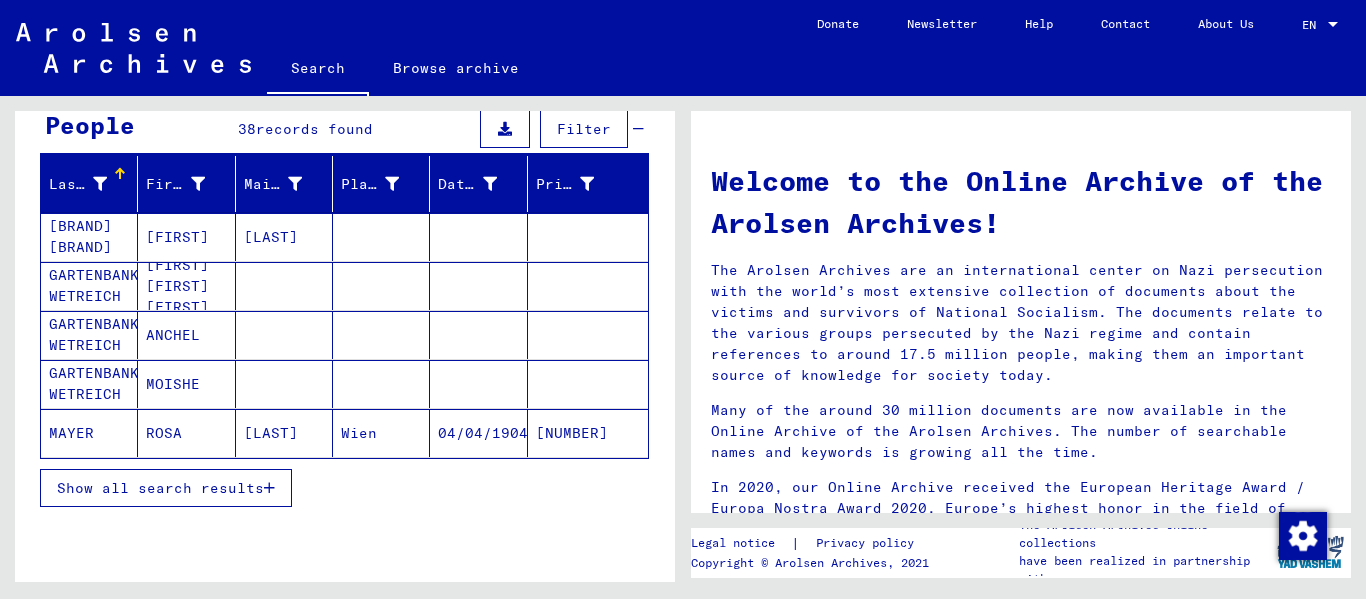 click on "Show all search results" at bounding box center (160, 488) 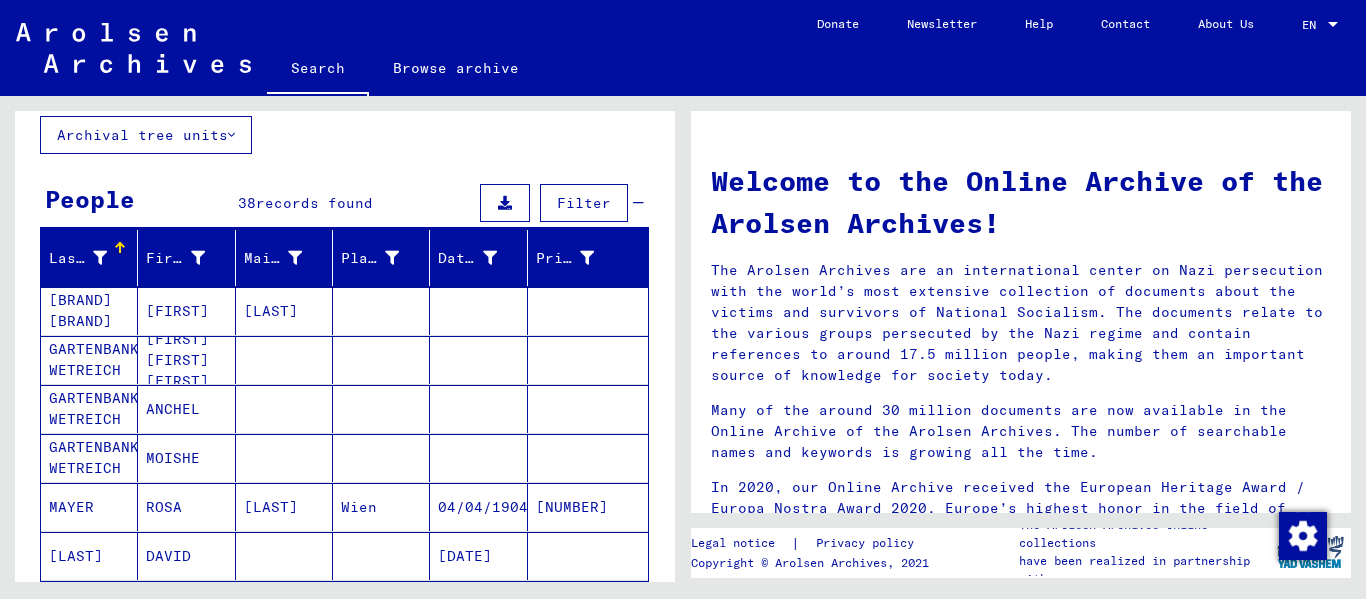 scroll, scrollTop: 115, scrollLeft: 0, axis: vertical 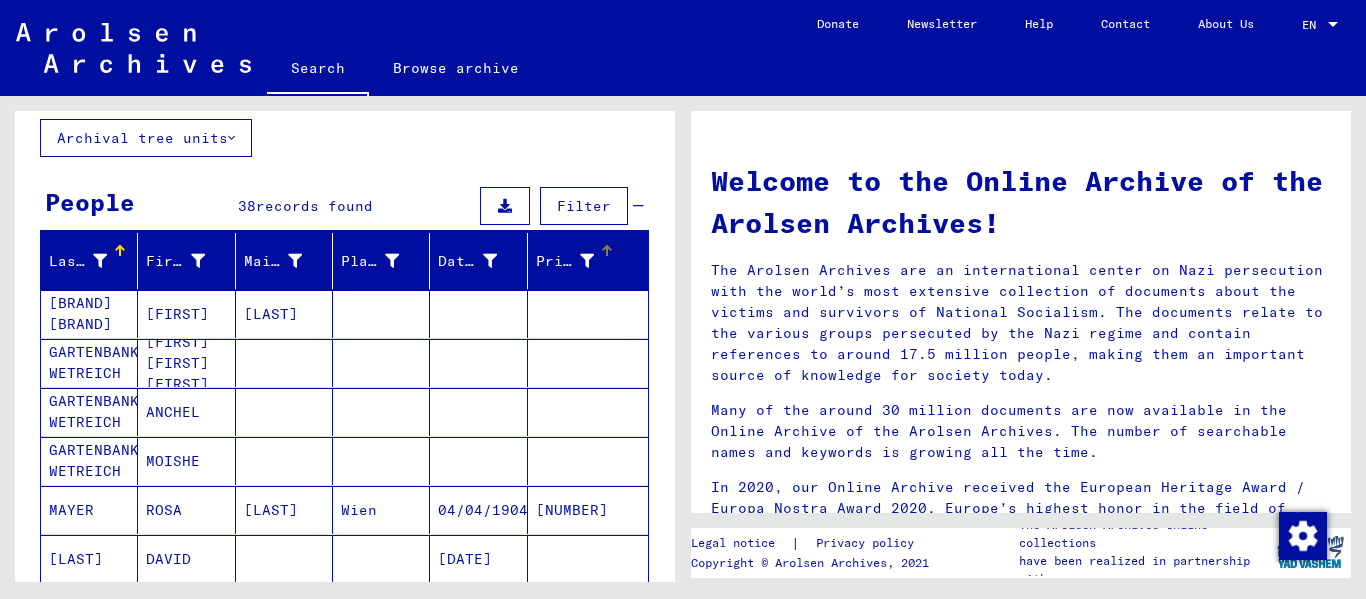click at bounding box center (587, 261) 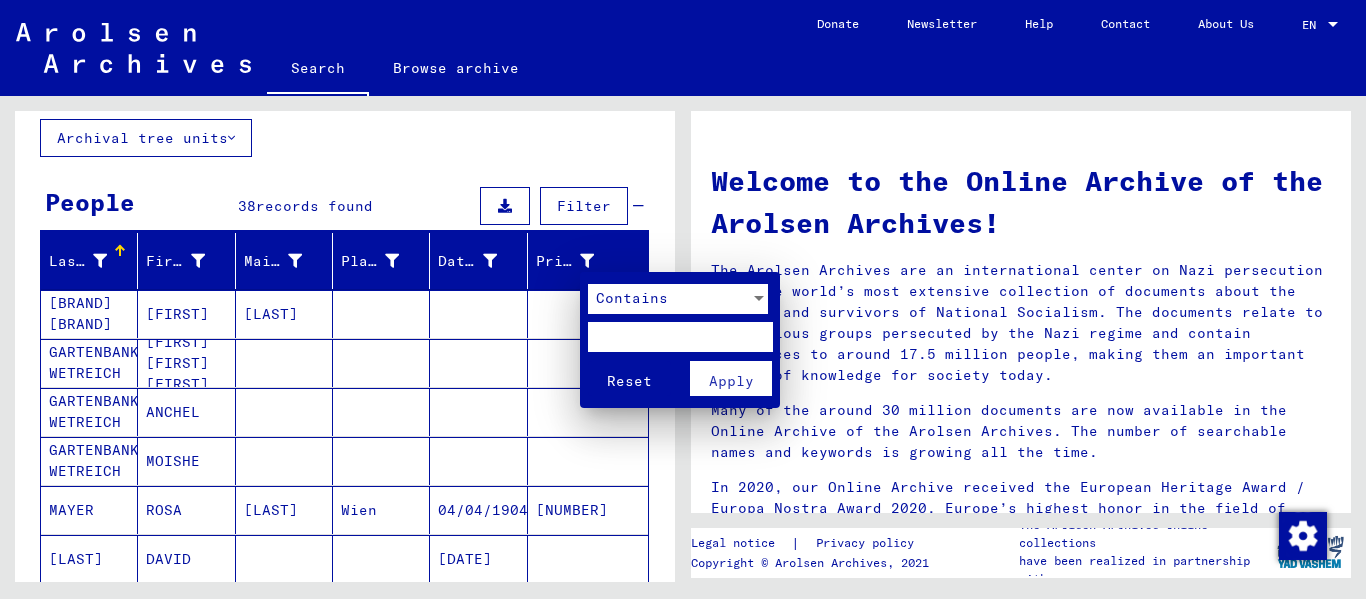 click at bounding box center [683, 299] 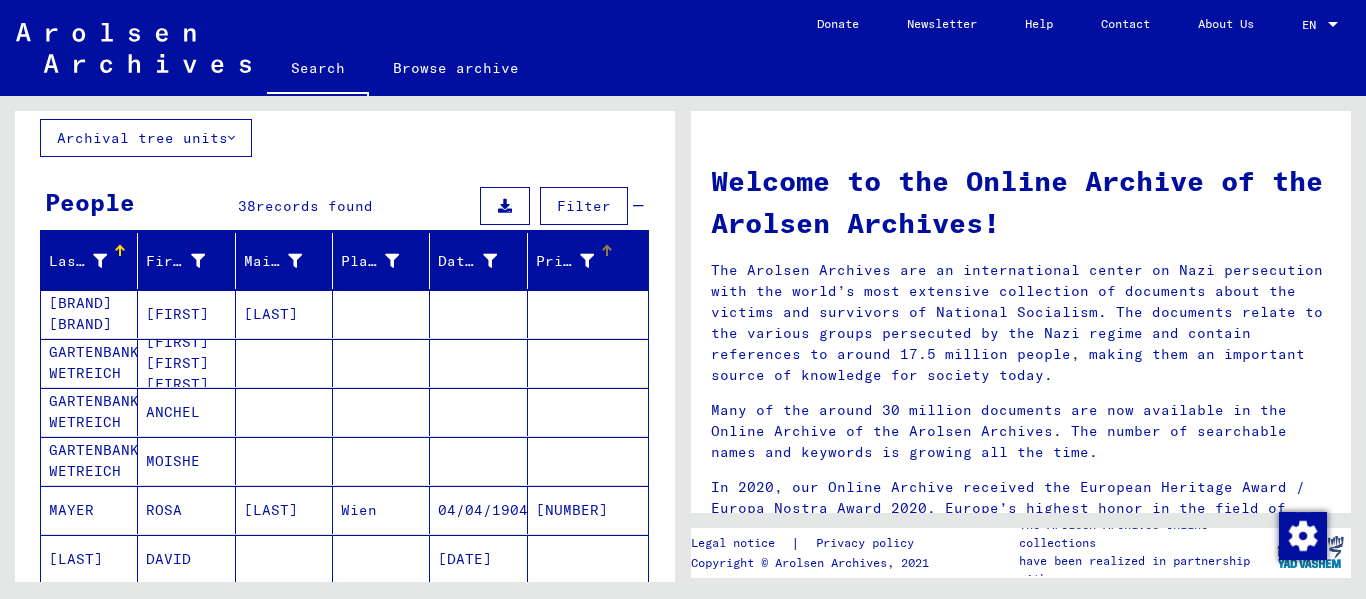 click on "Prisoner #" at bounding box center [565, 261] 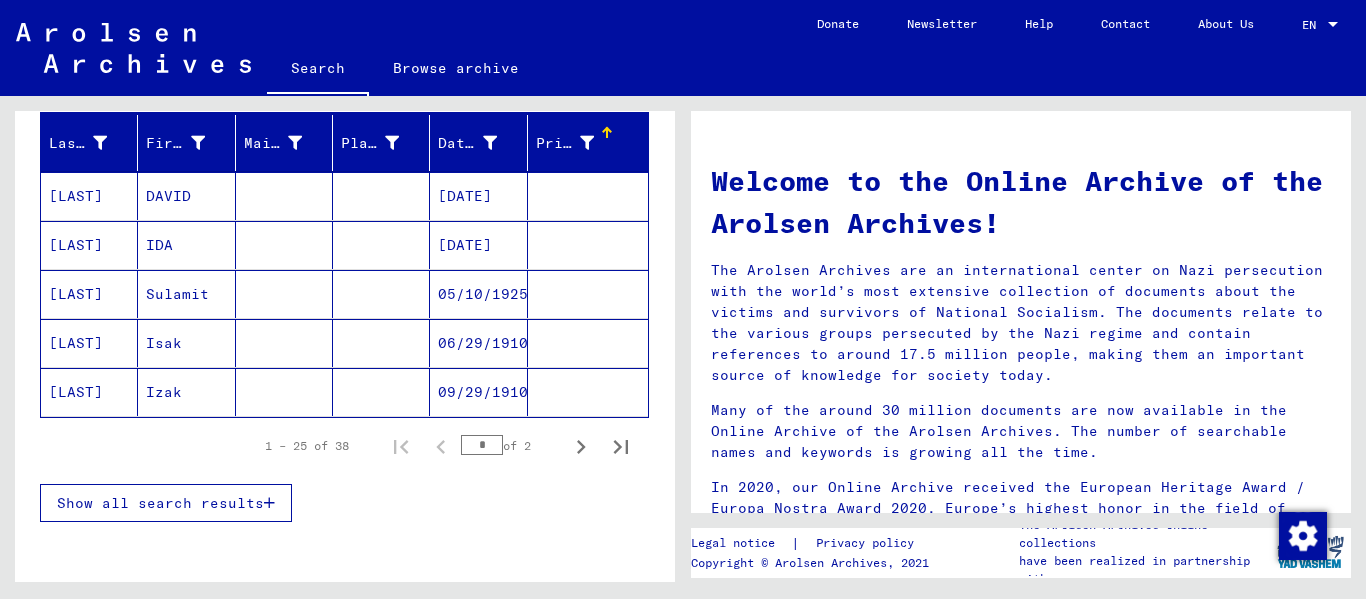 scroll, scrollTop: 235, scrollLeft: 0, axis: vertical 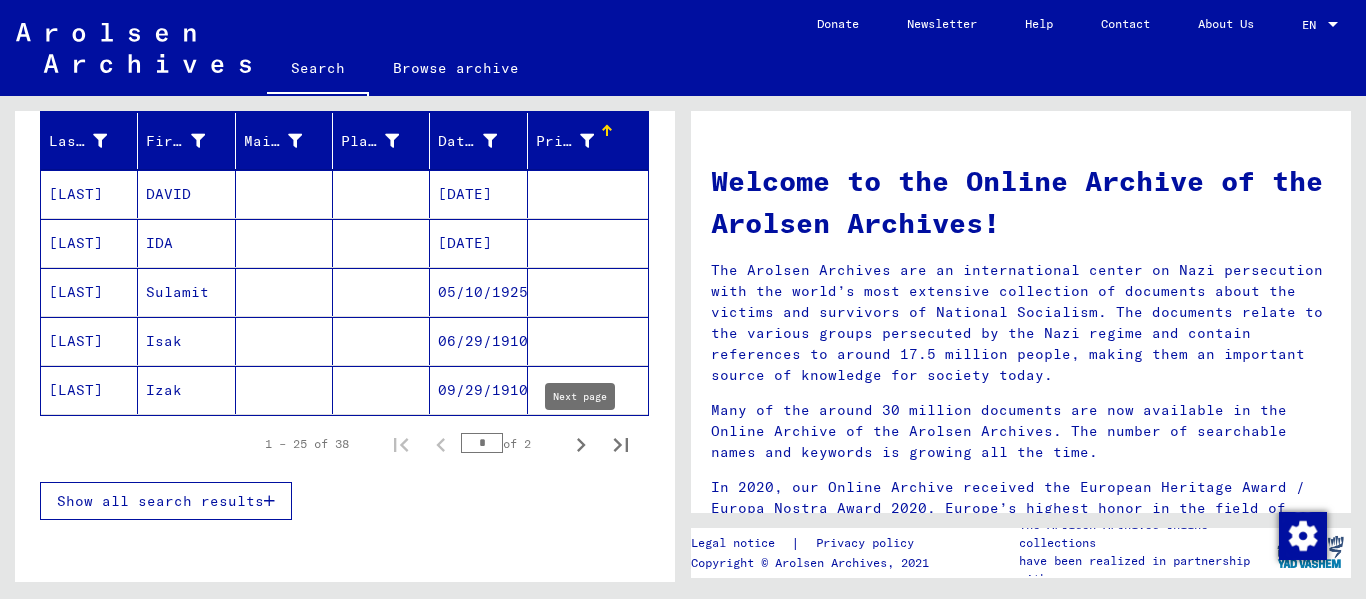 click 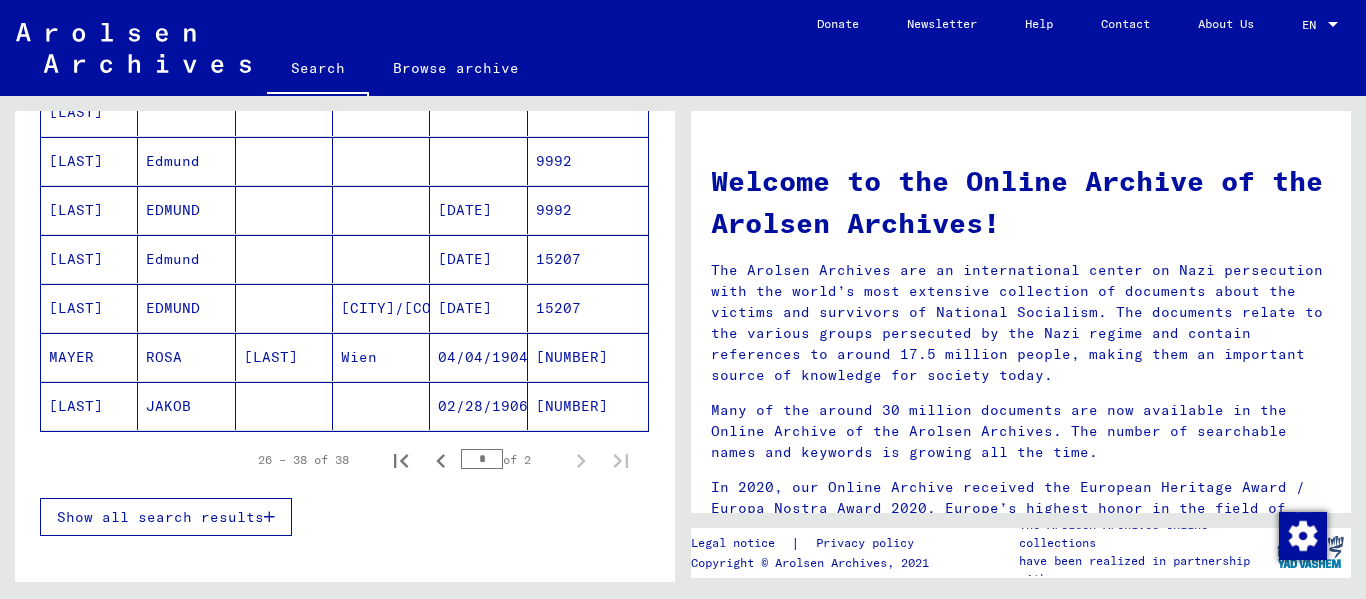 scroll, scrollTop: 610, scrollLeft: 0, axis: vertical 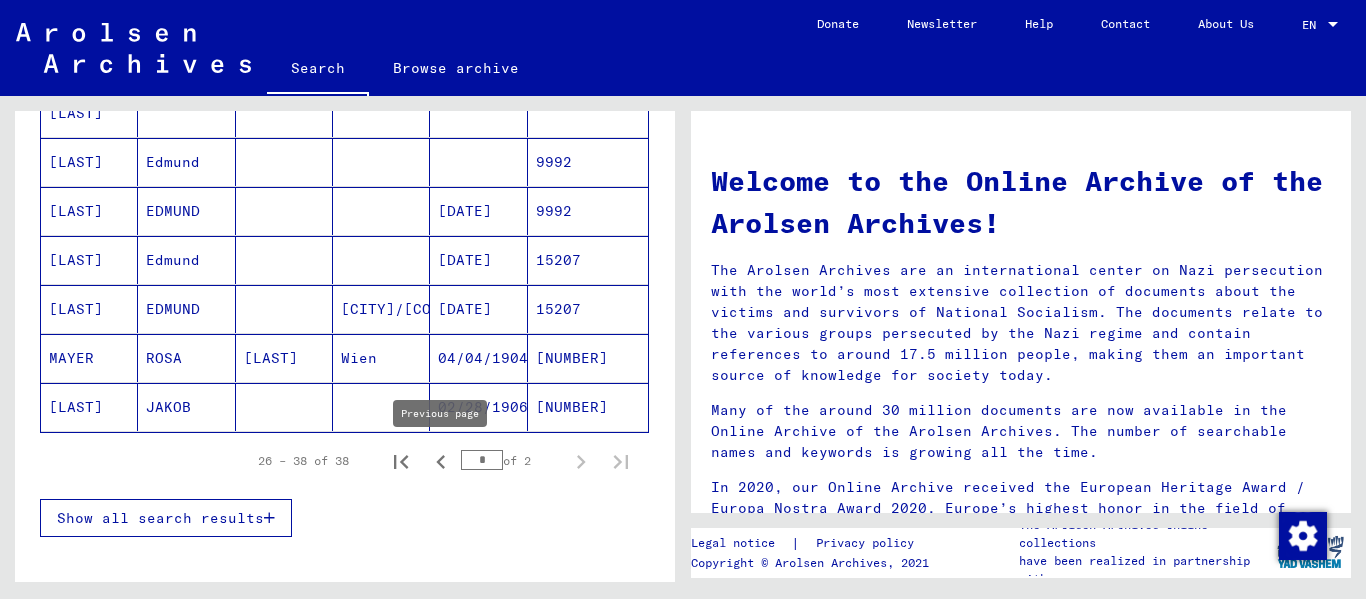 click 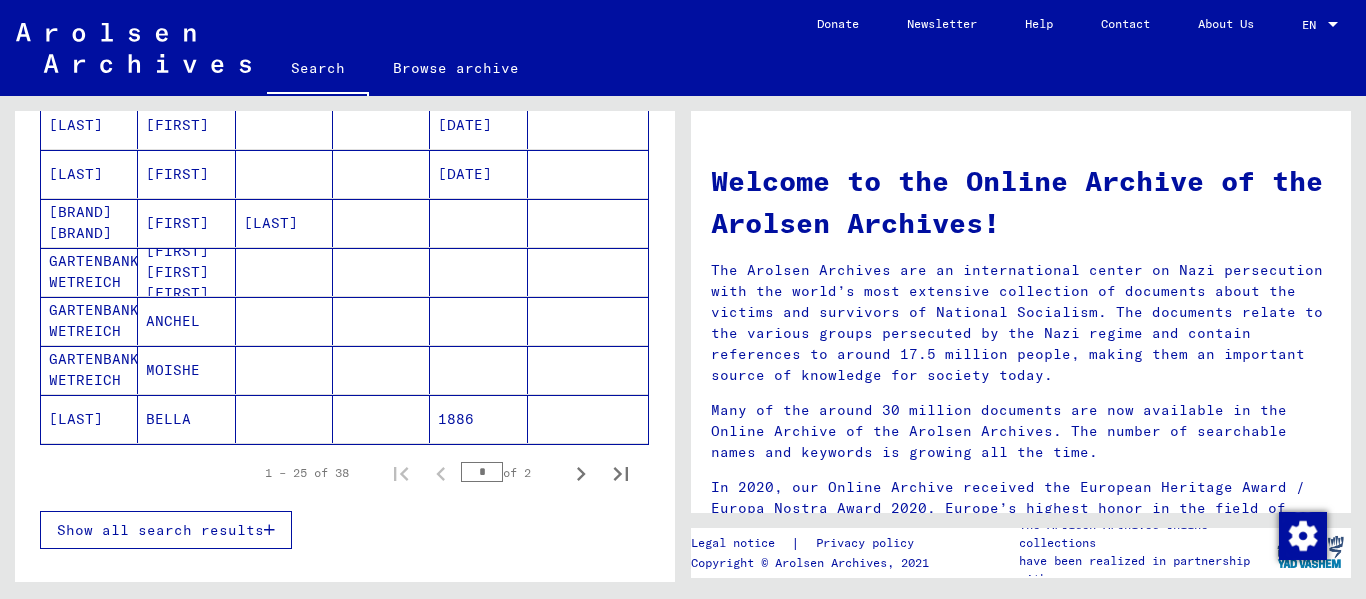 scroll, scrollTop: 1195, scrollLeft: 0, axis: vertical 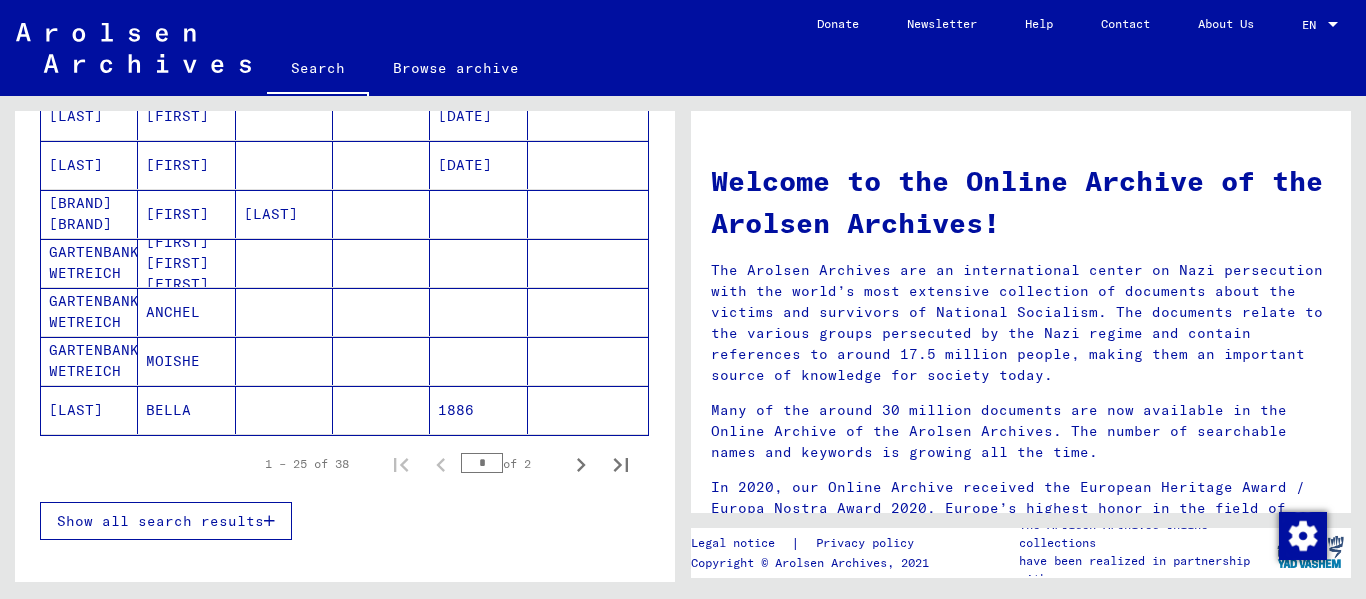 click on "WETTREICH" 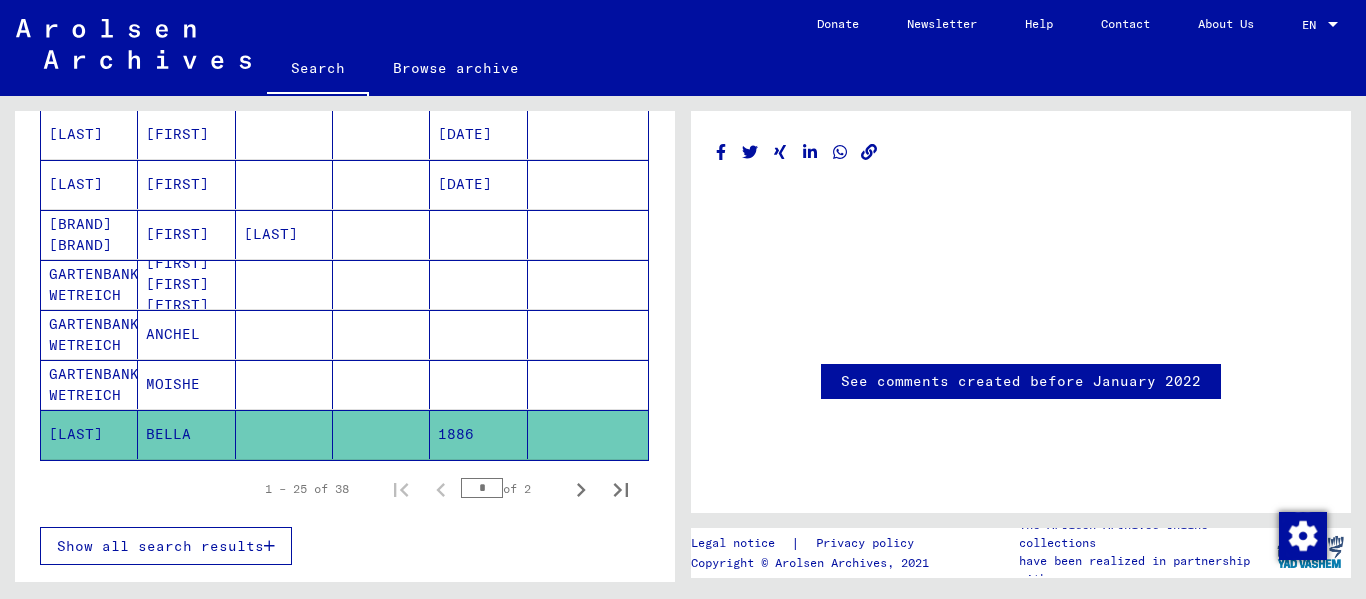 scroll, scrollTop: 1213, scrollLeft: 0, axis: vertical 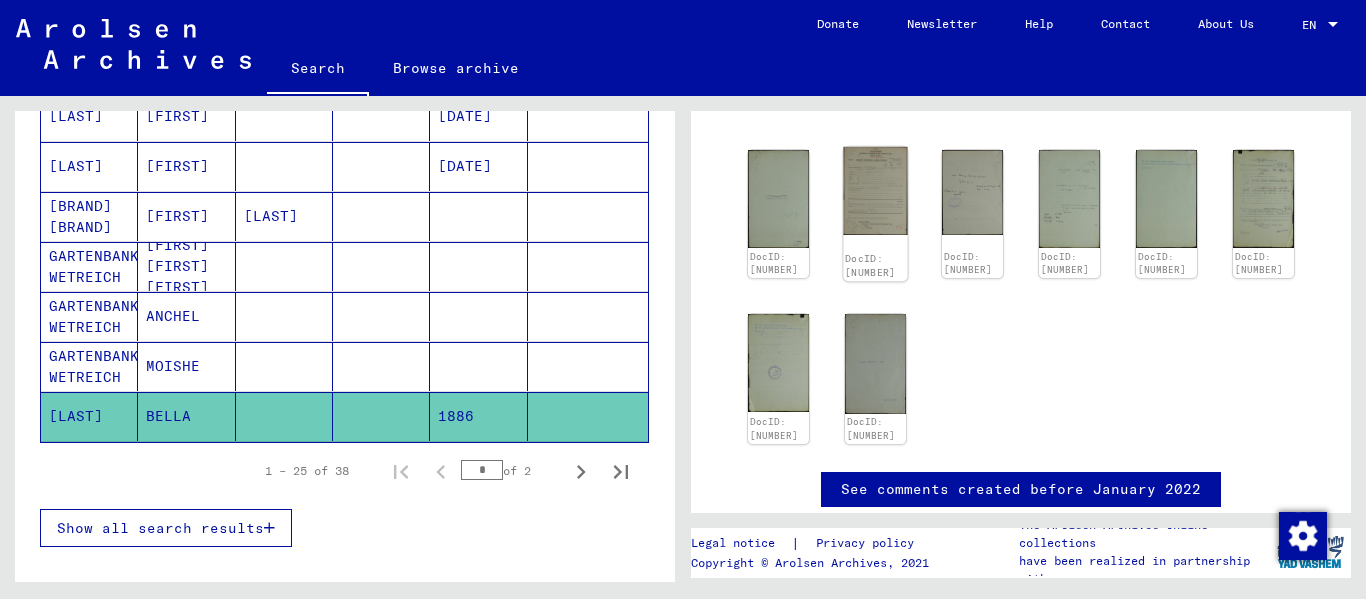 click 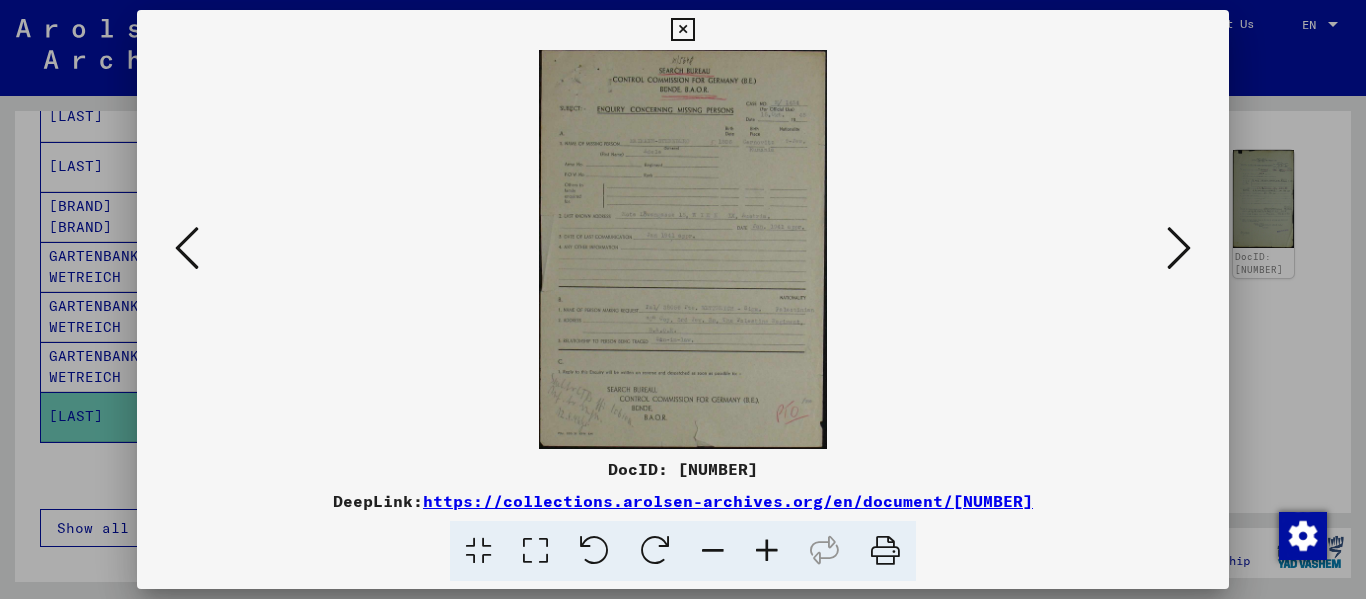 click at bounding box center (1179, 248) 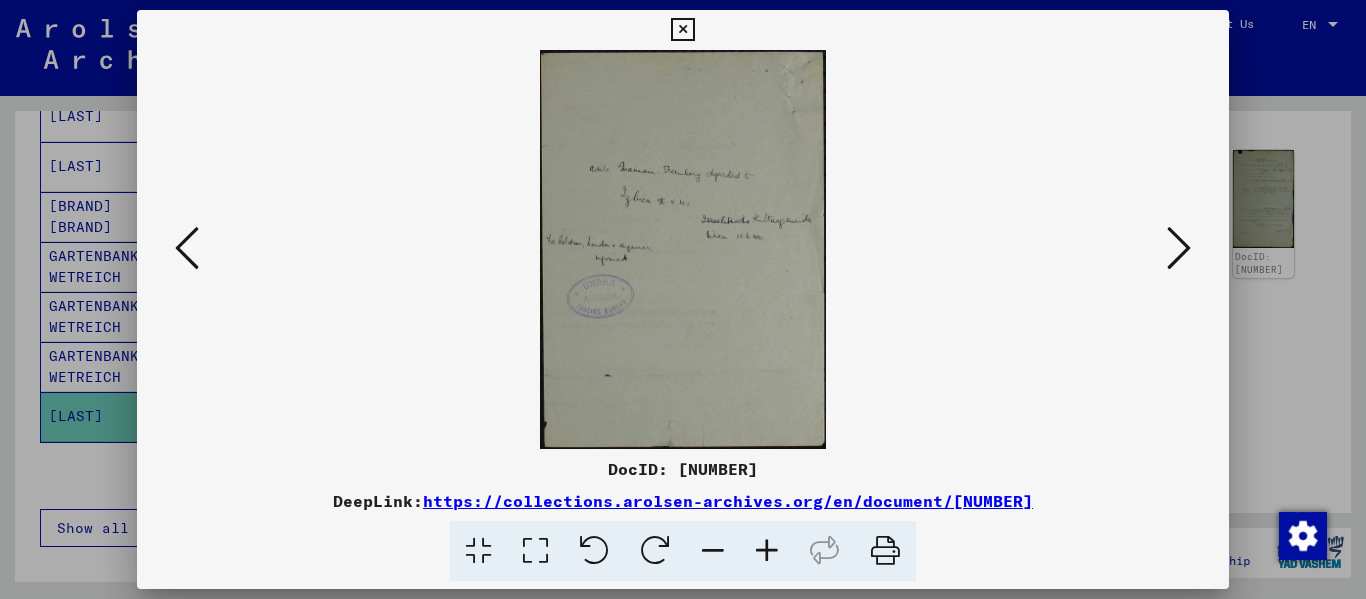 click at bounding box center [1179, 248] 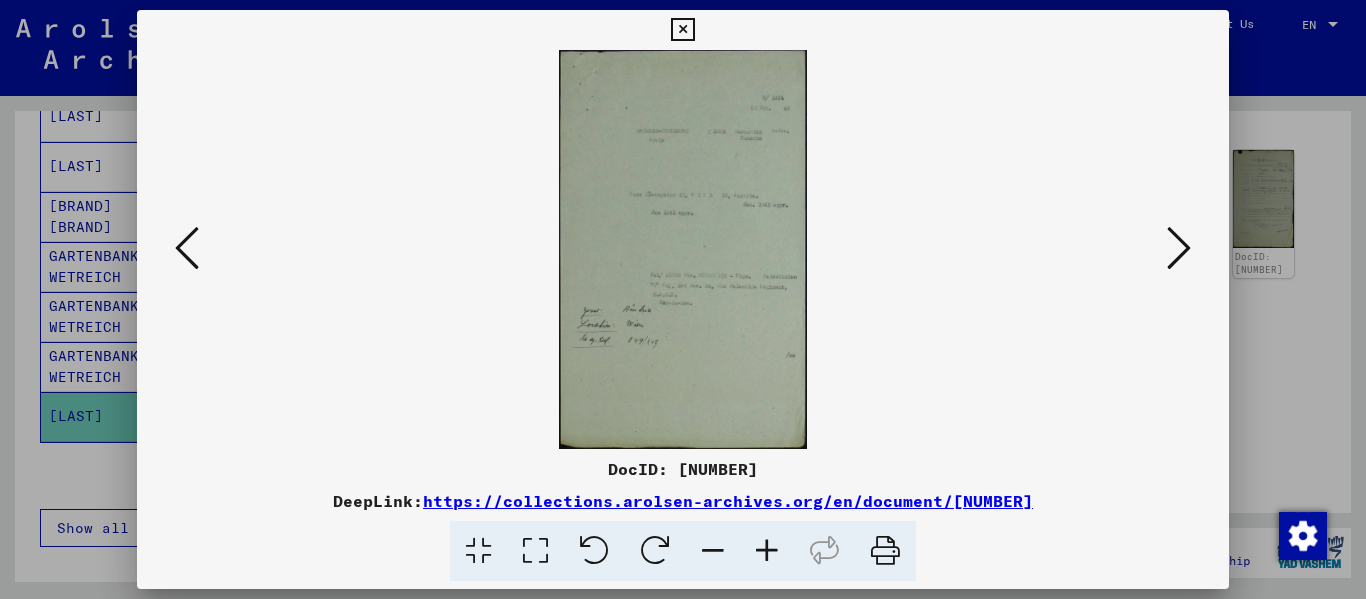 click at bounding box center (1179, 248) 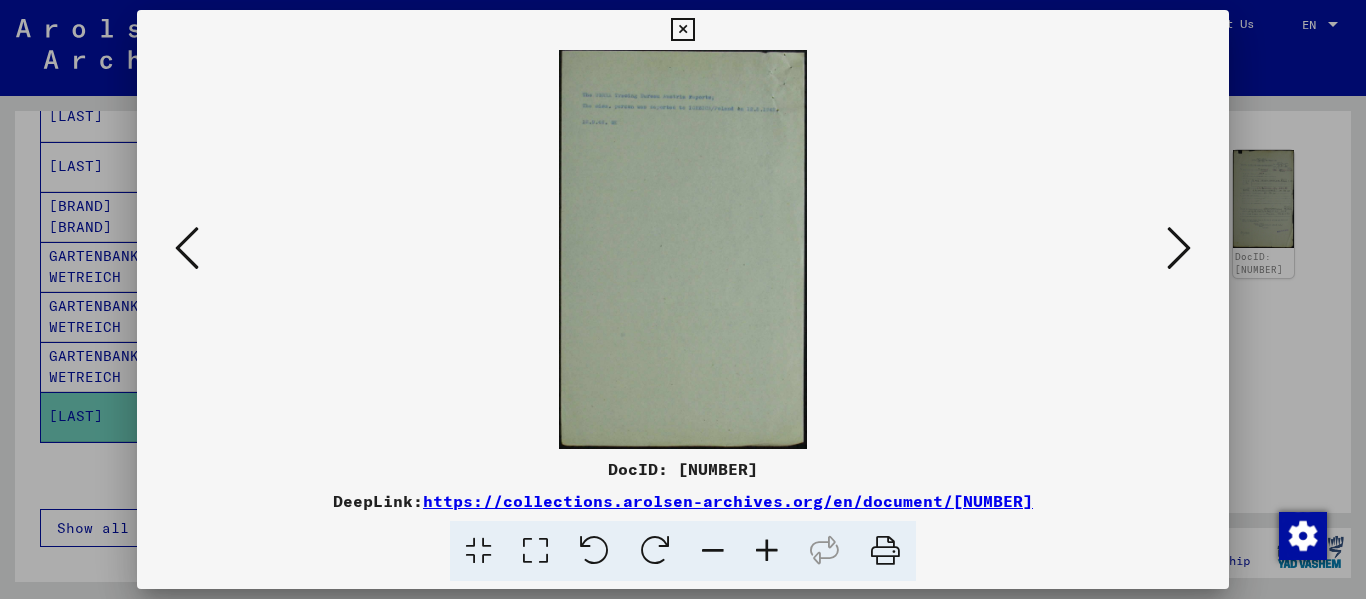 click at bounding box center (1179, 248) 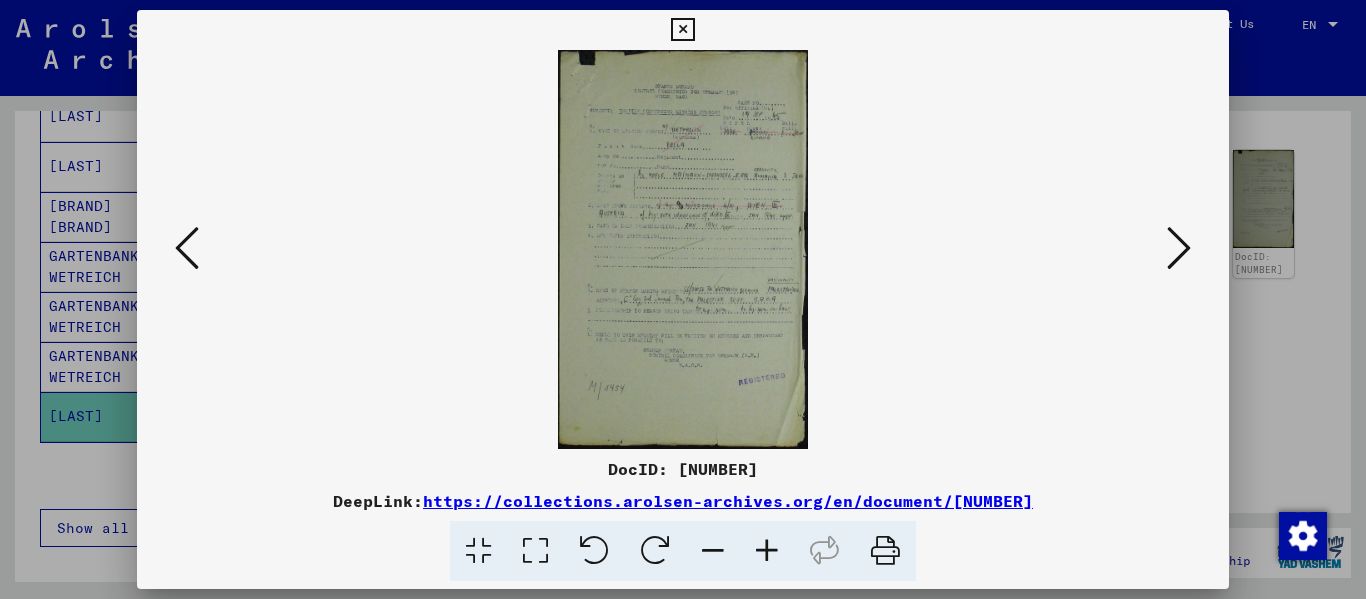 click at bounding box center (767, 551) 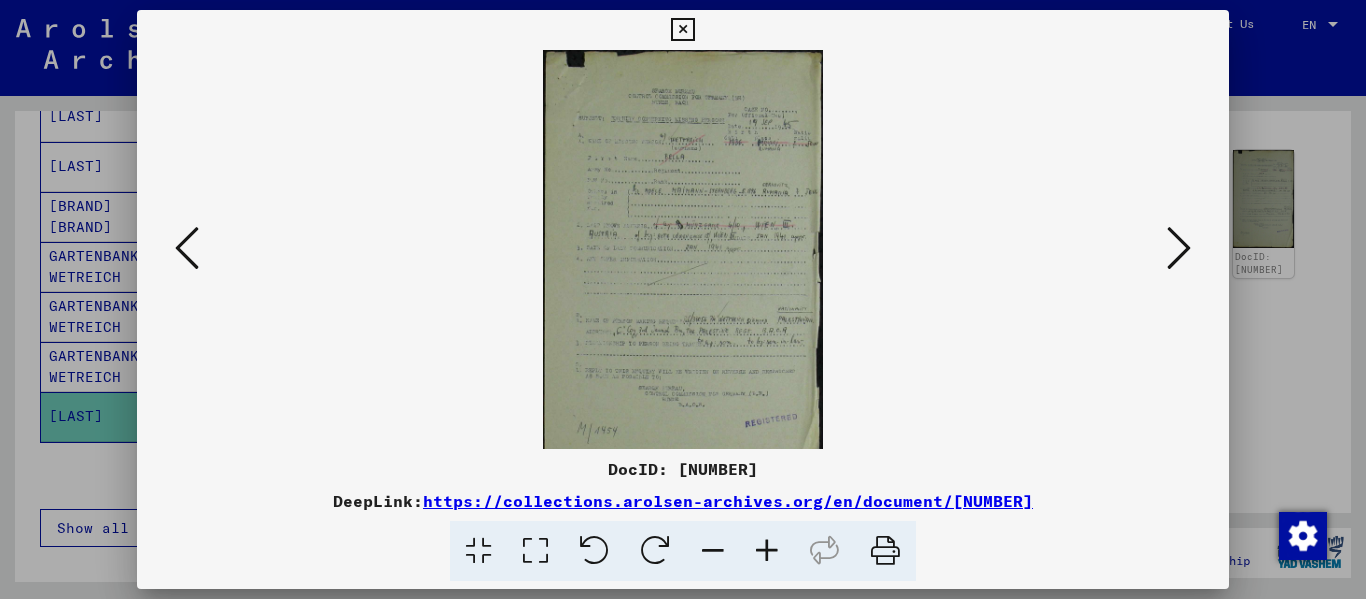 click at bounding box center (767, 551) 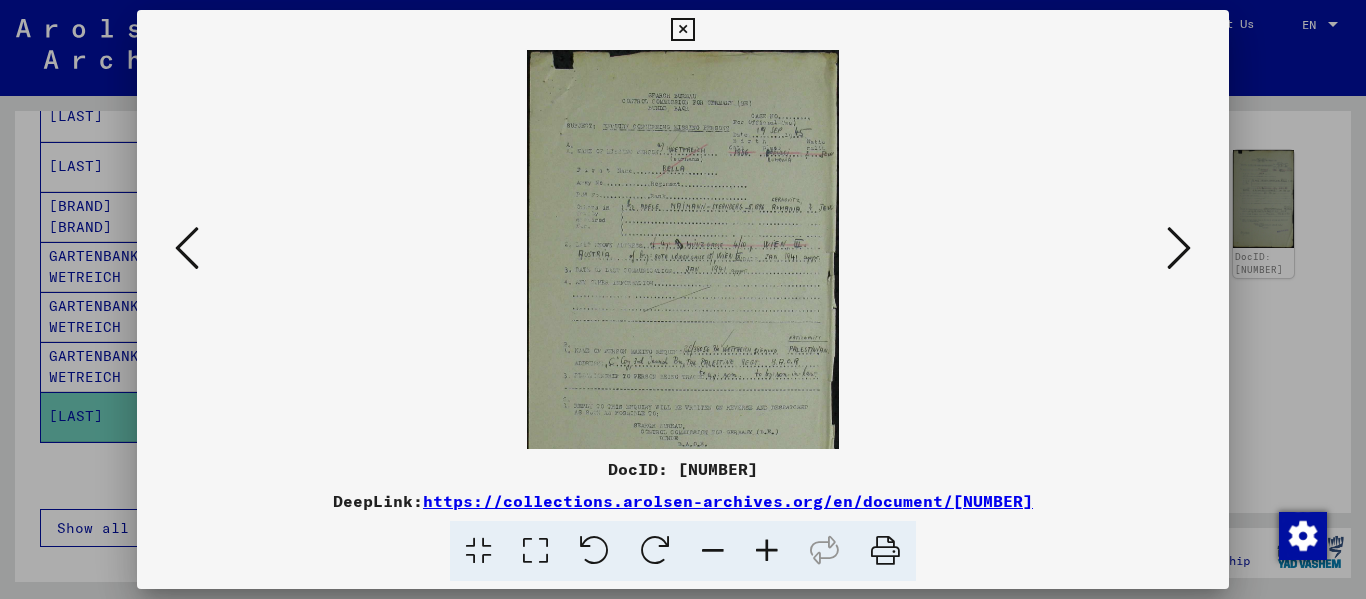 click at bounding box center (767, 551) 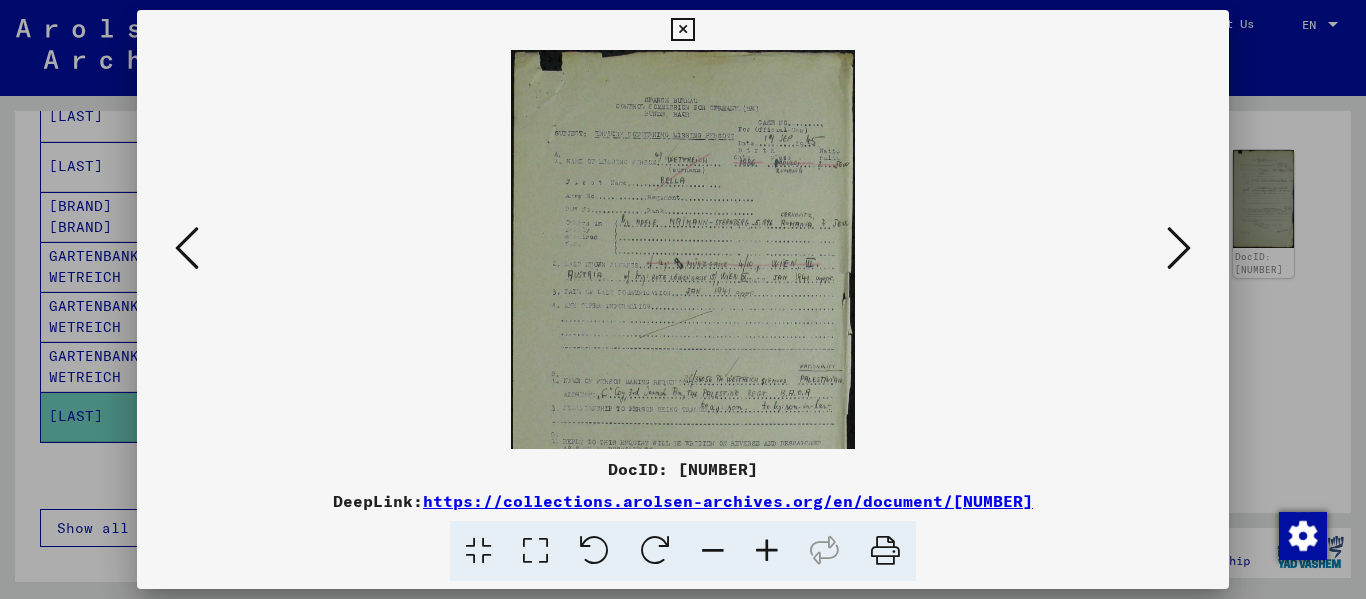 click at bounding box center [767, 551] 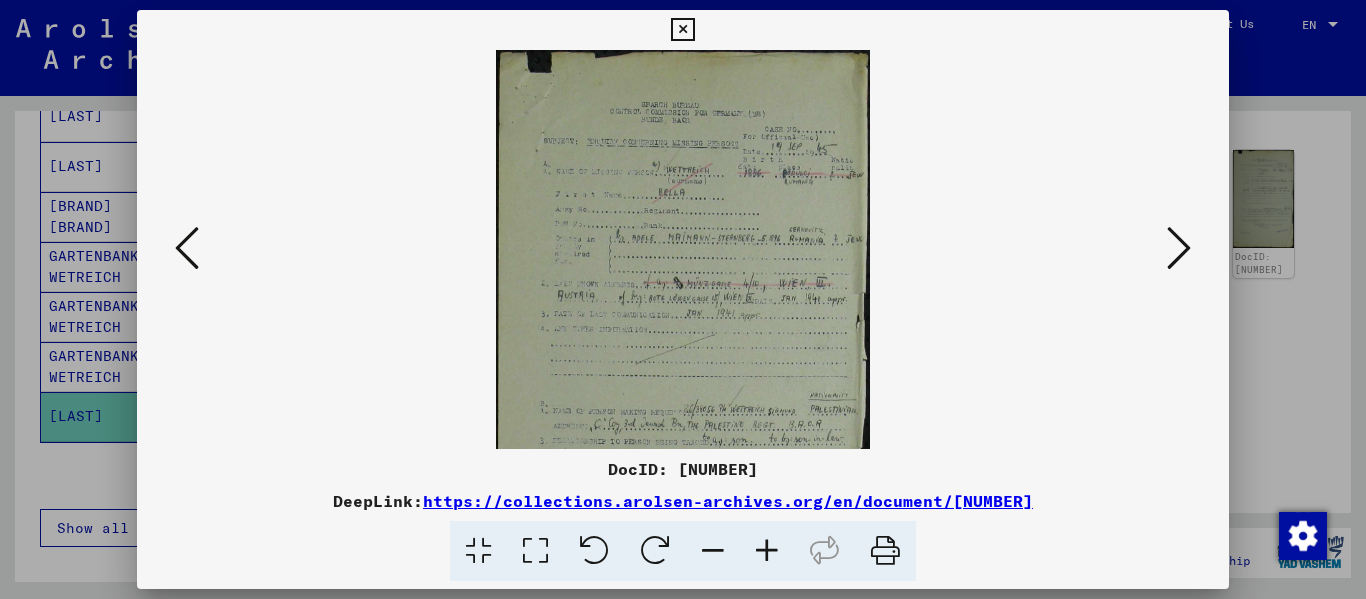 click at bounding box center (767, 551) 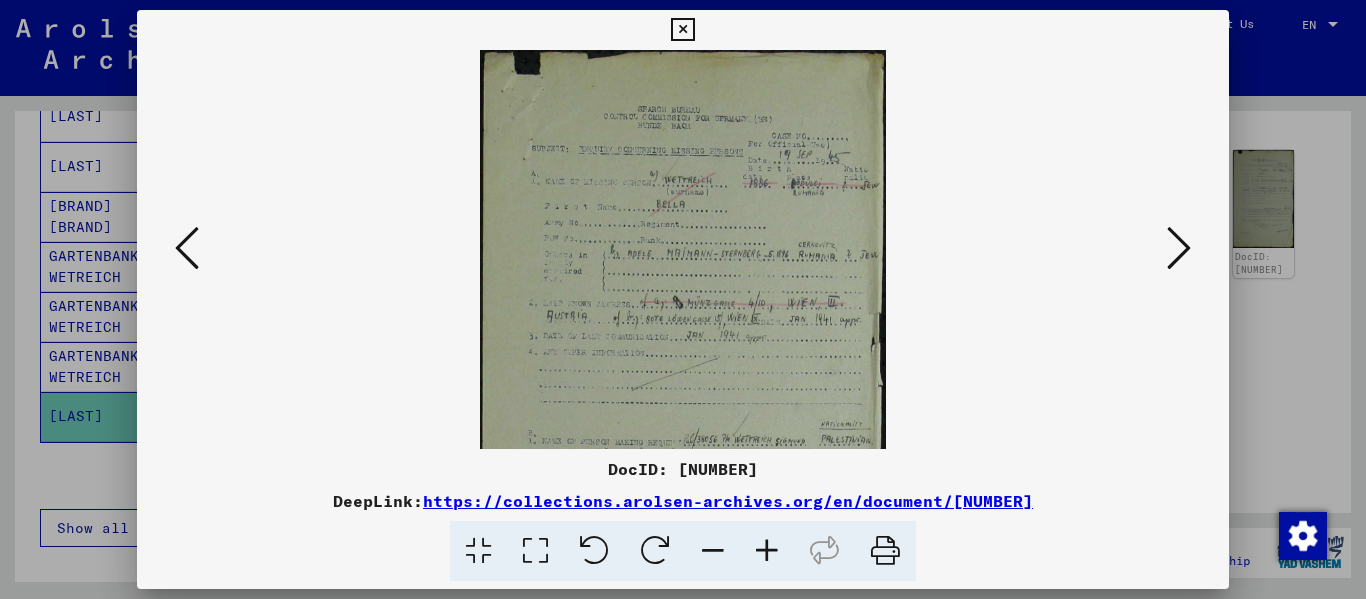 click at bounding box center (767, 551) 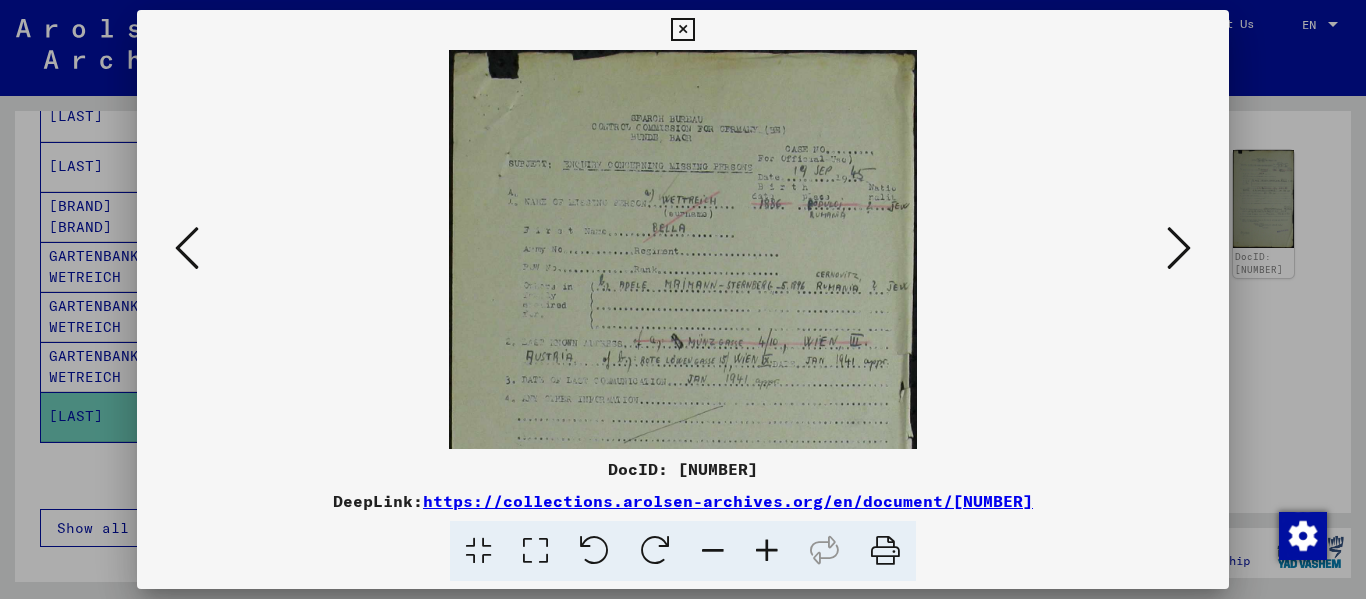 click at bounding box center [767, 551] 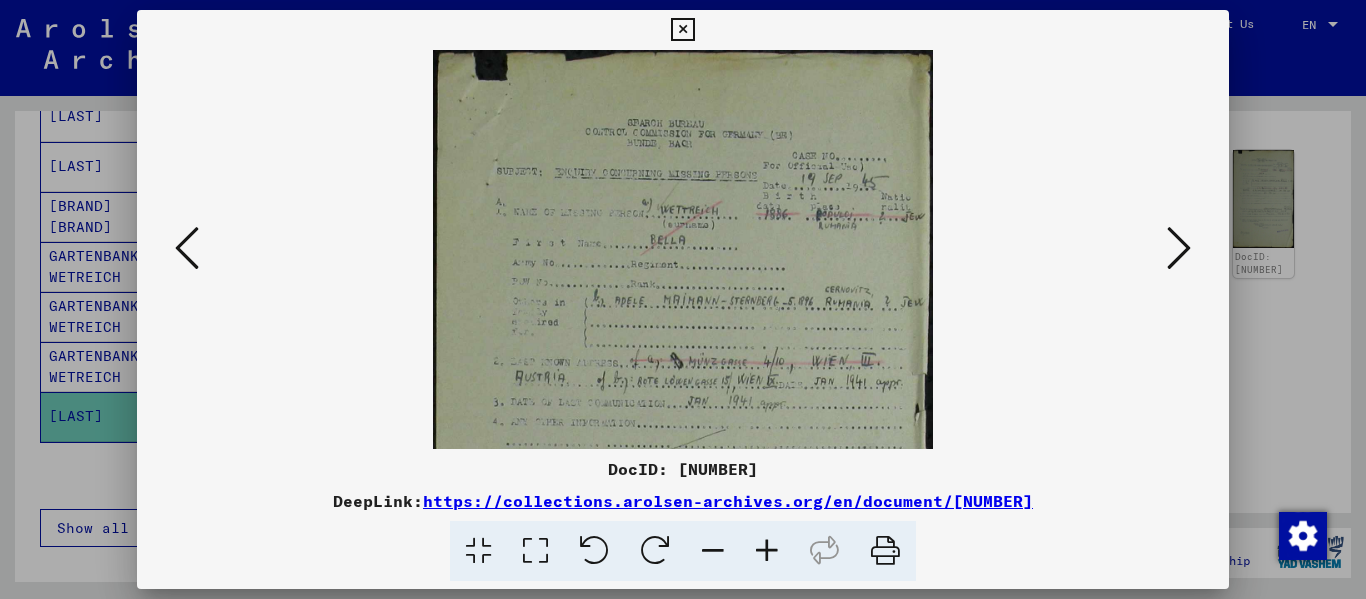 click at bounding box center [767, 551] 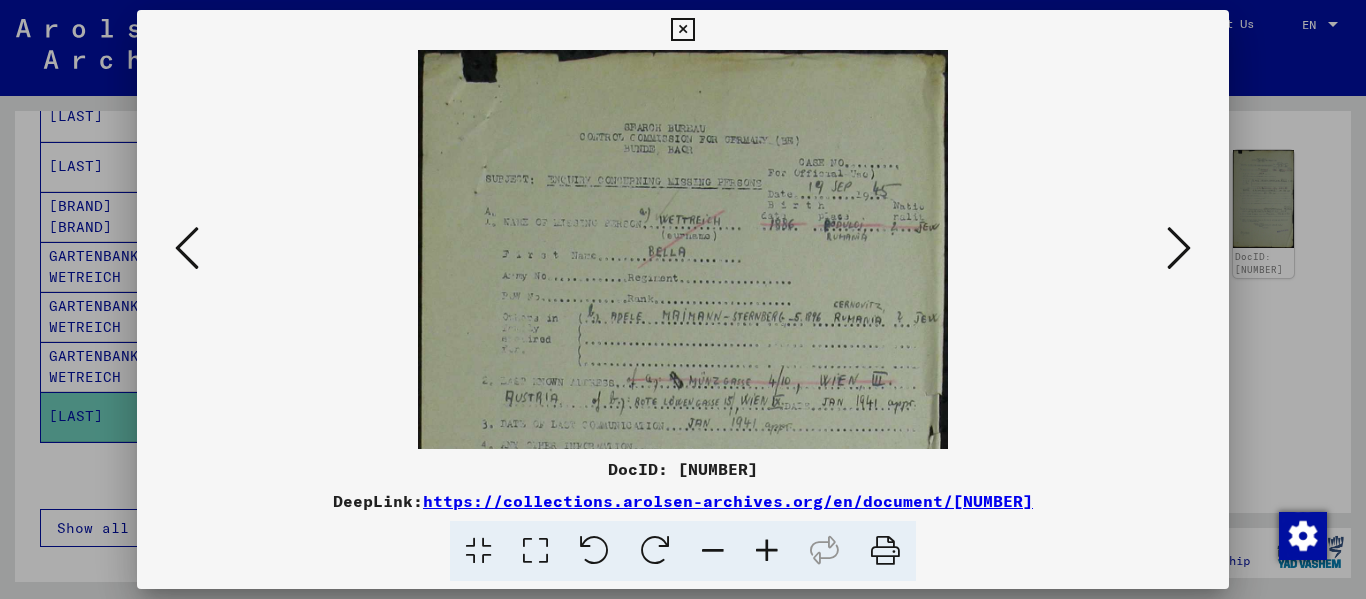click at bounding box center [767, 551] 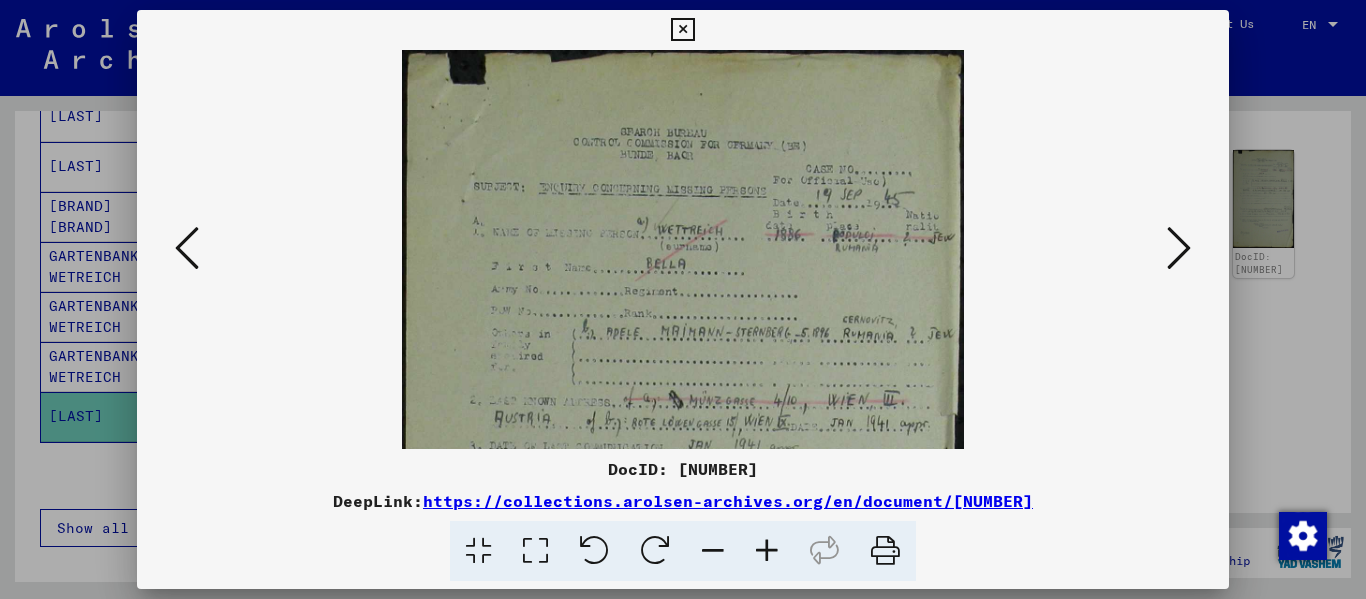 click at bounding box center [767, 551] 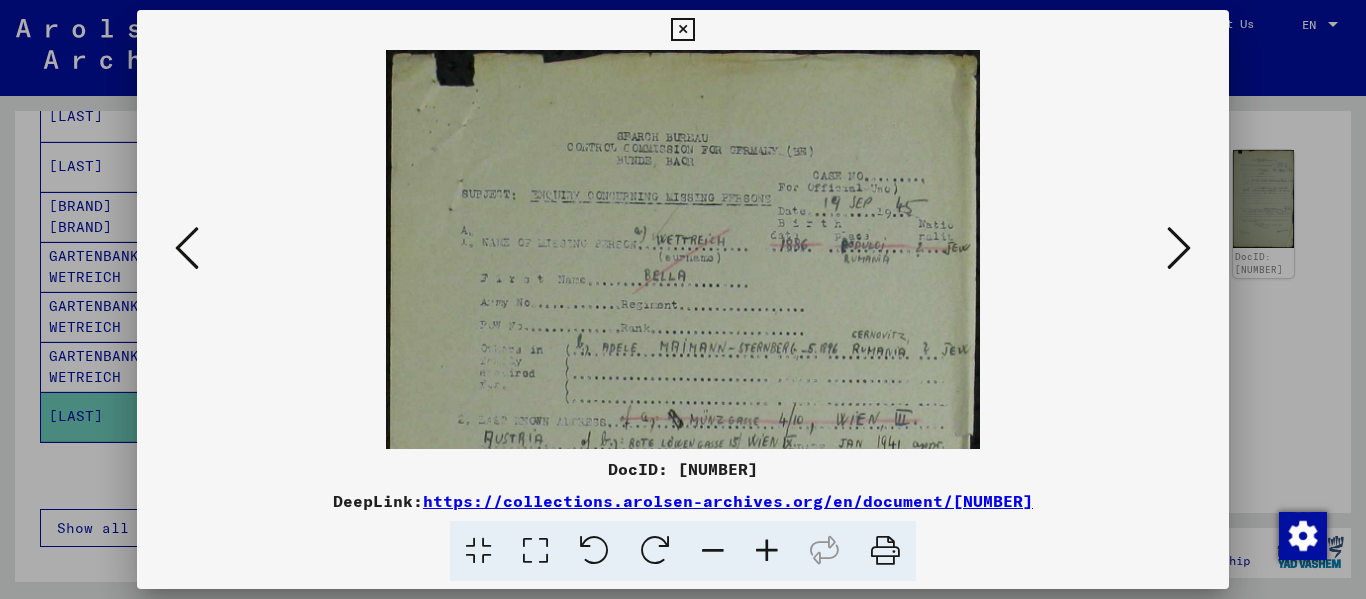 click at bounding box center (767, 551) 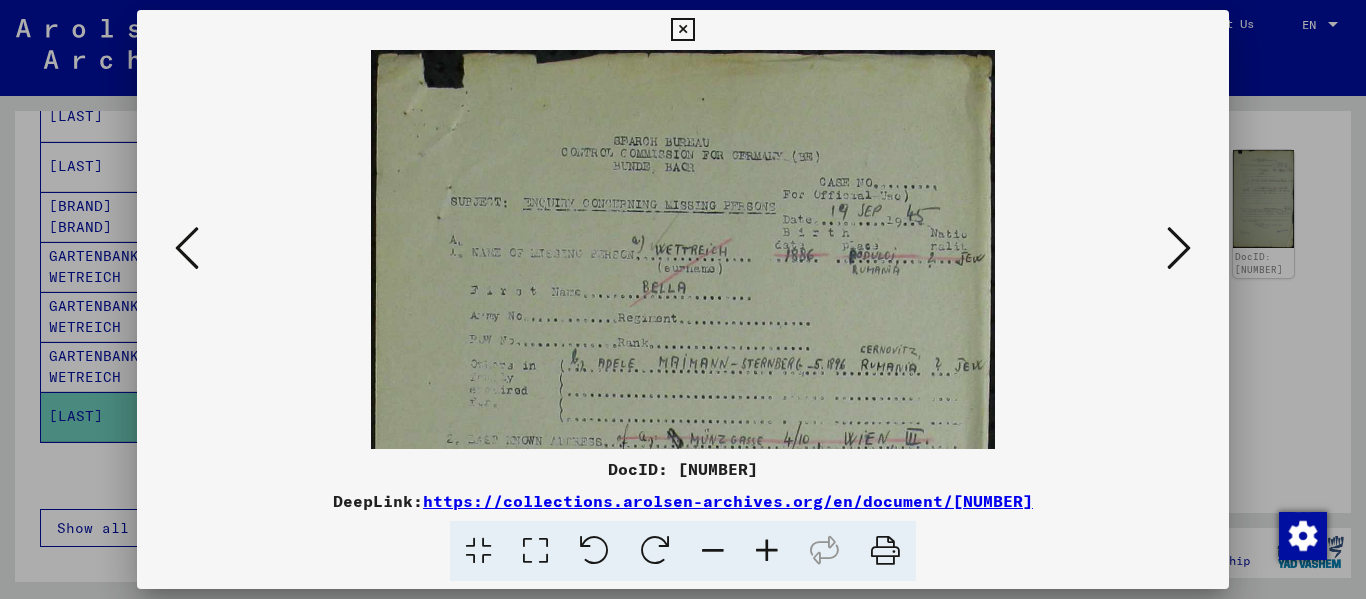 click at bounding box center [767, 551] 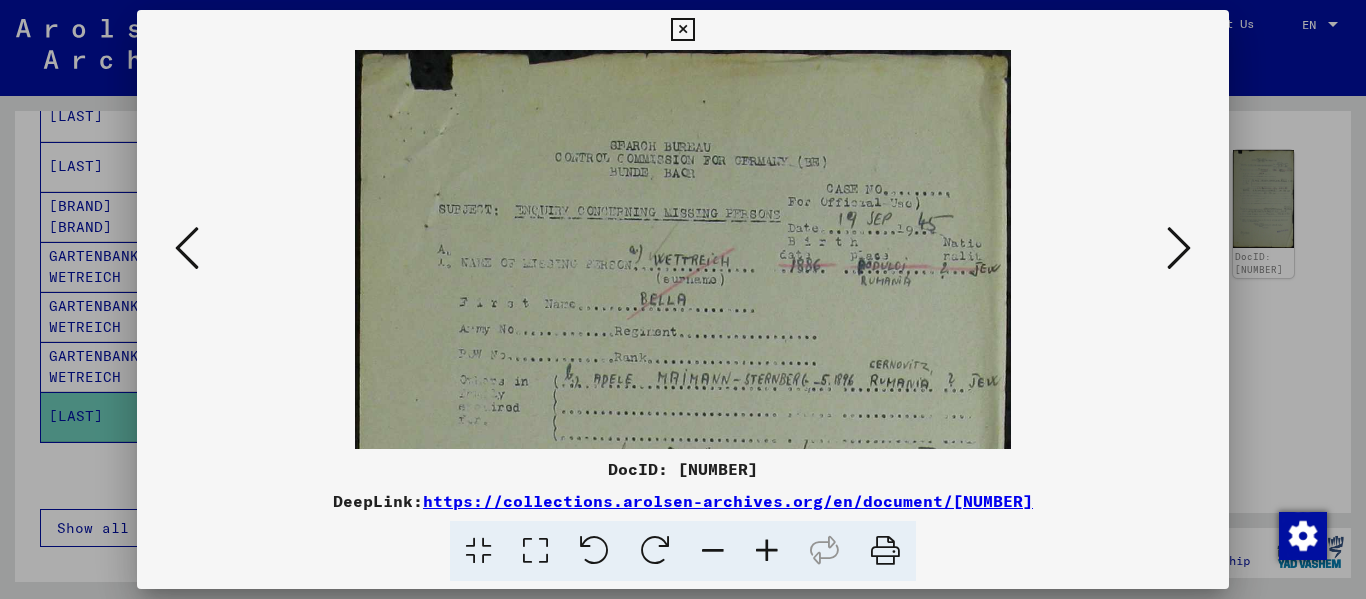 click at bounding box center [1179, 248] 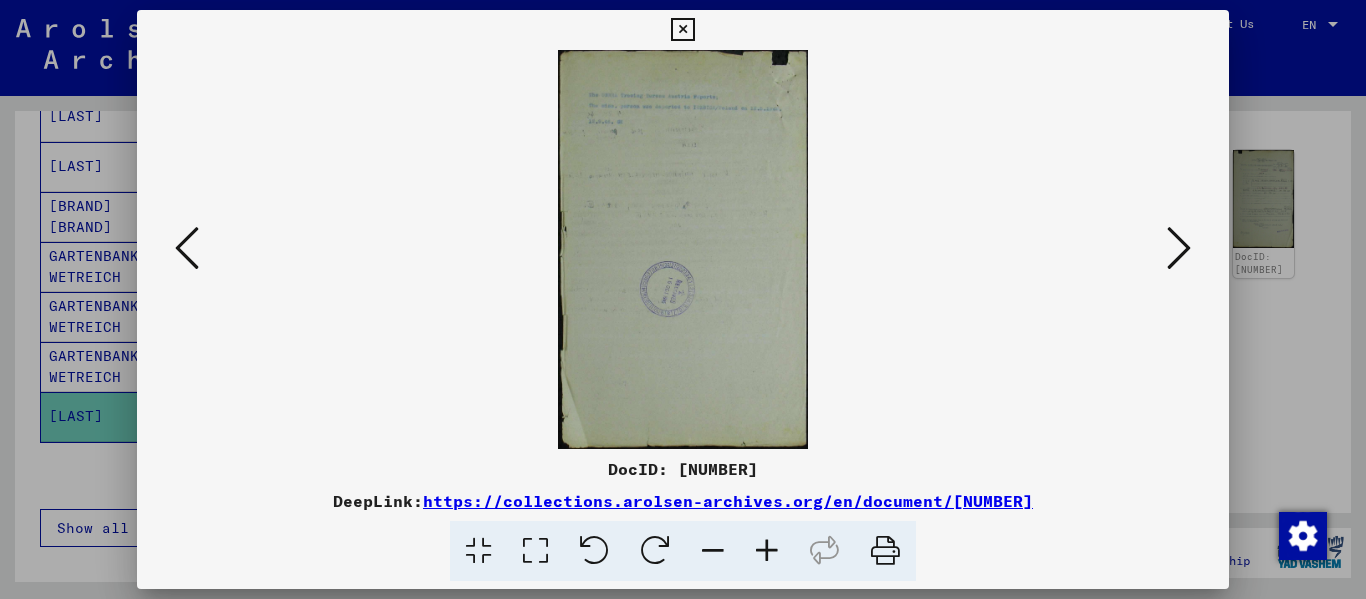 click at bounding box center (682, 30) 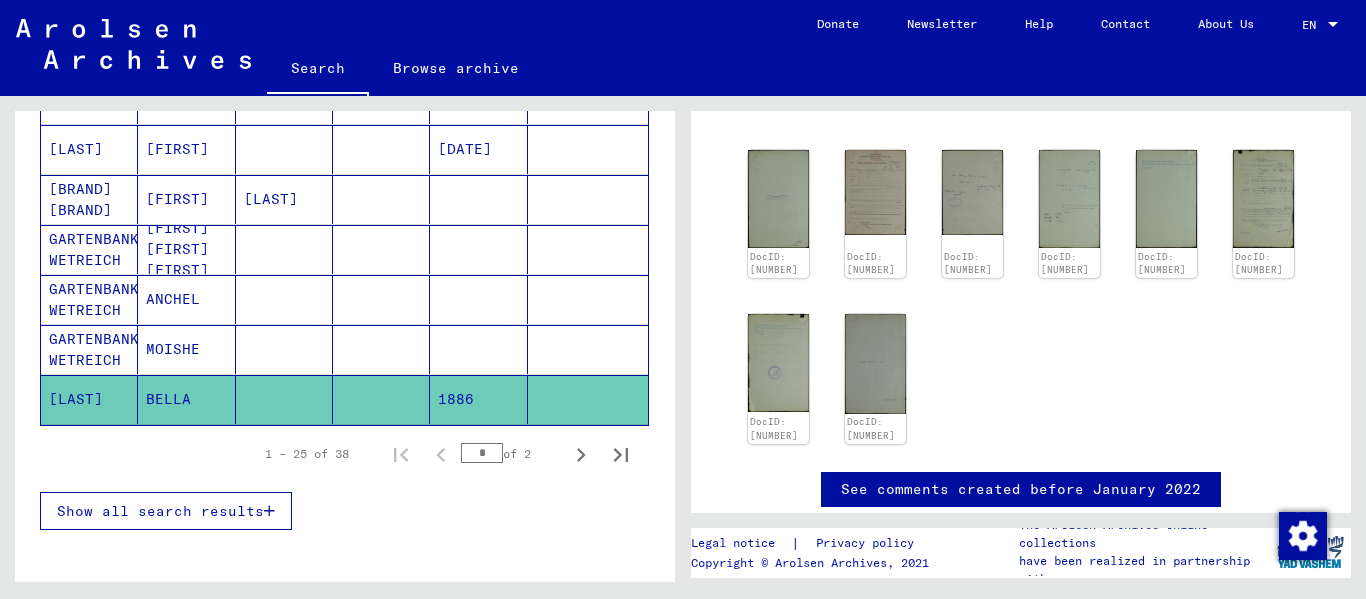 scroll, scrollTop: 1236, scrollLeft: 0, axis: vertical 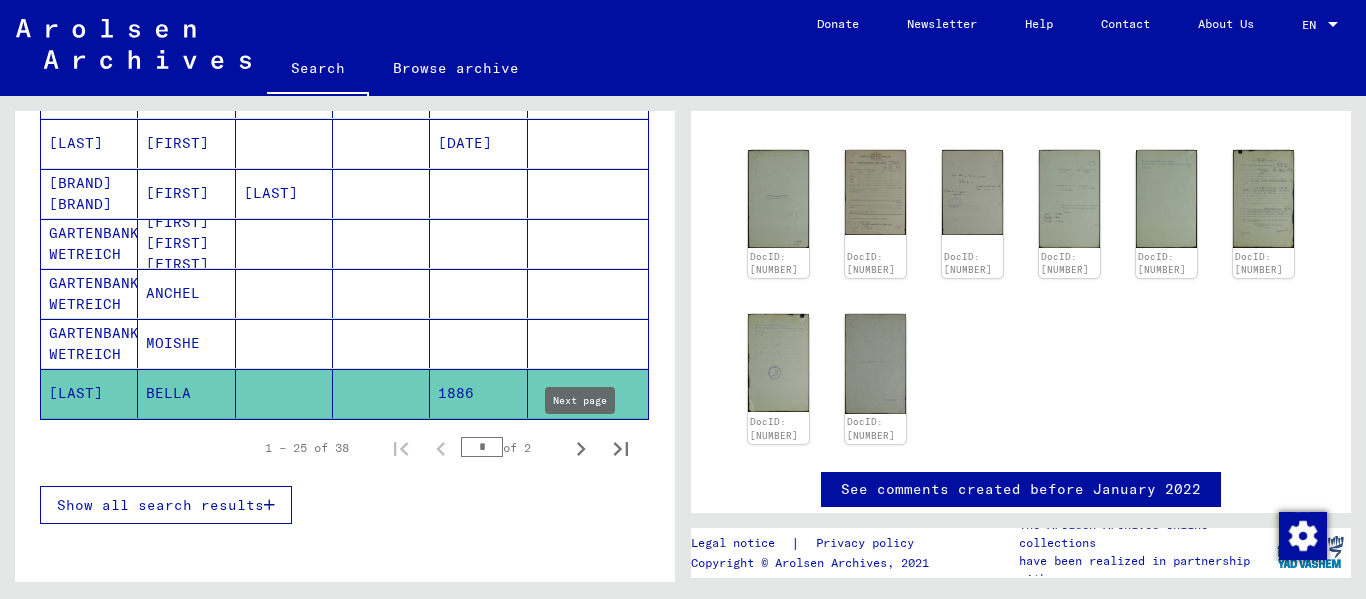 click 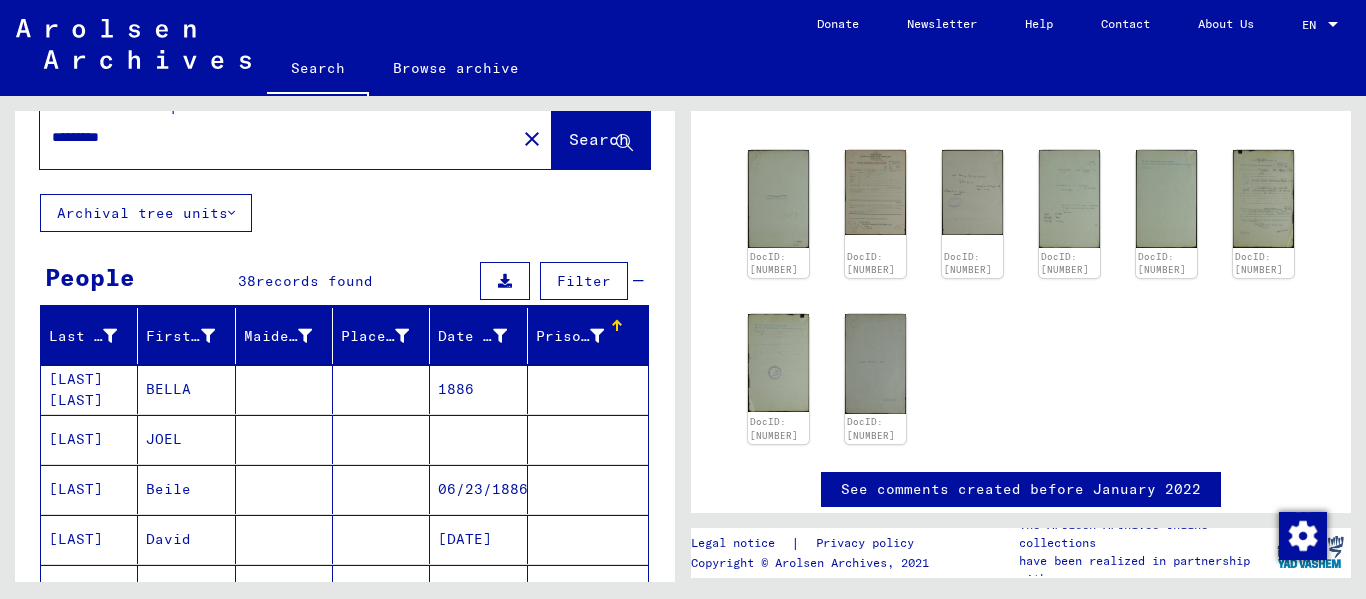 scroll, scrollTop: 0, scrollLeft: 0, axis: both 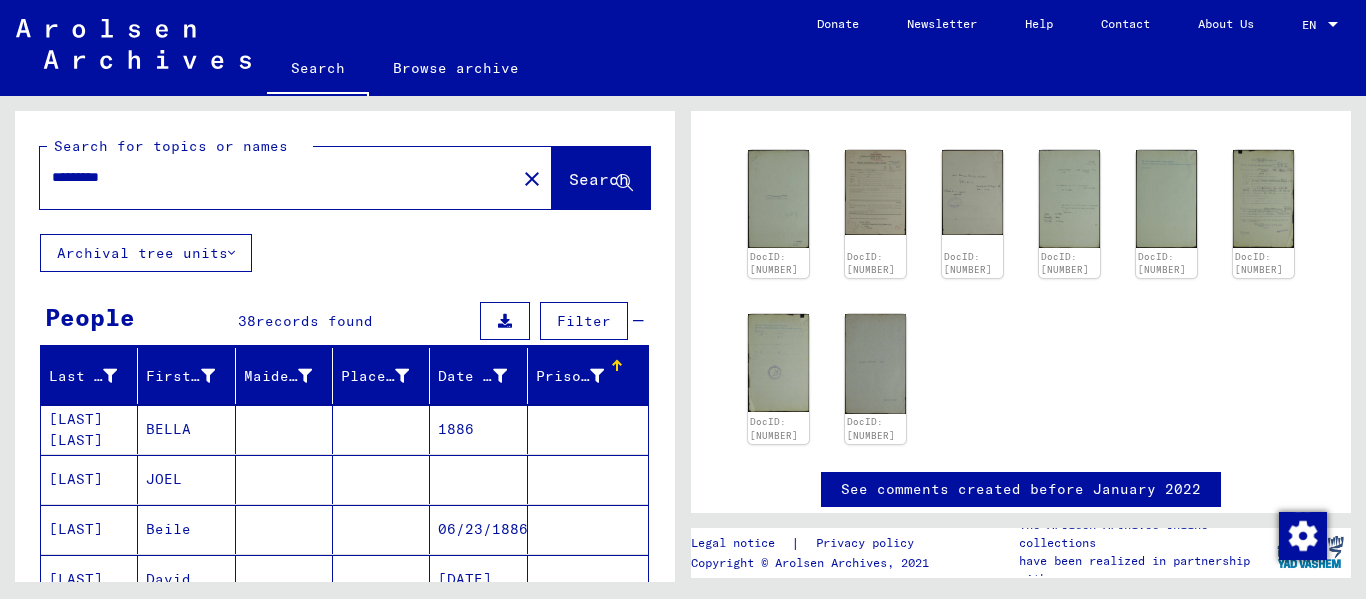 click at bounding box center [597, 376] 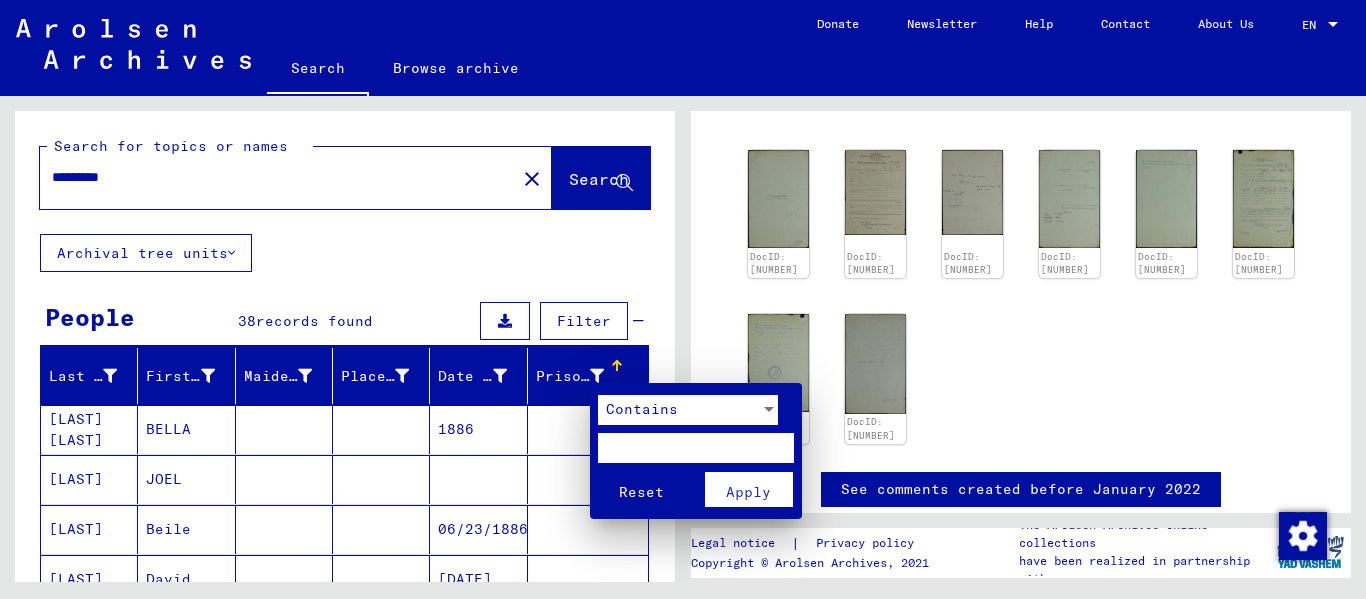 click at bounding box center [683, 299] 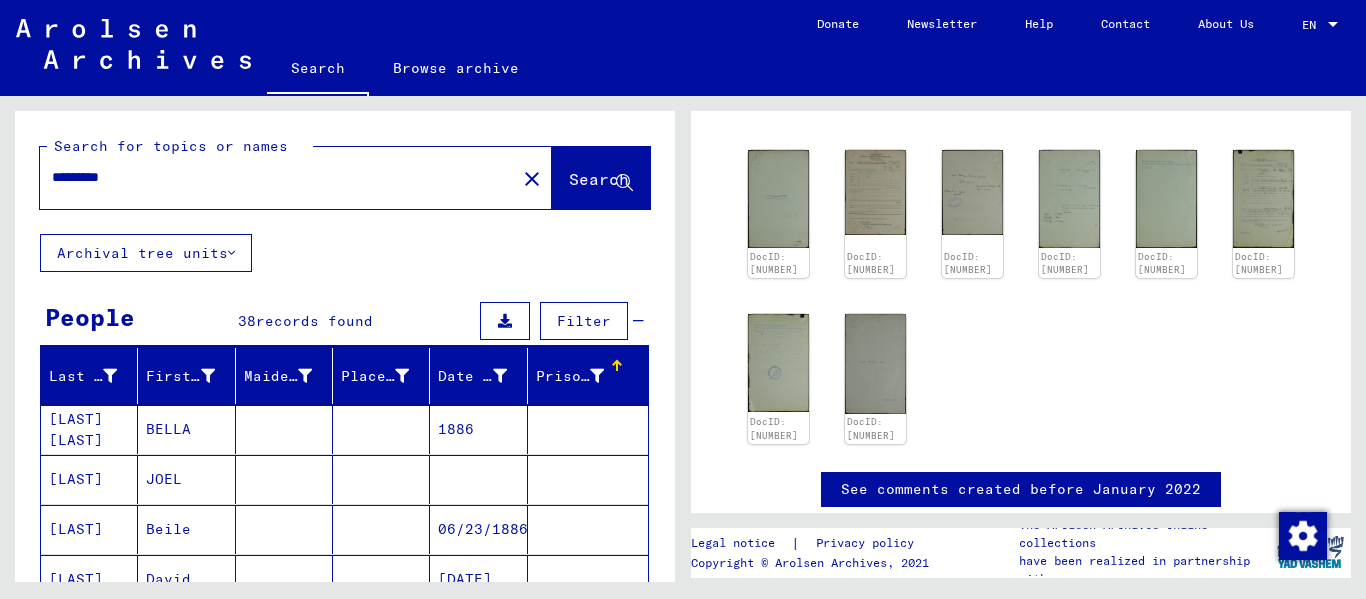 click at bounding box center [617, 366] 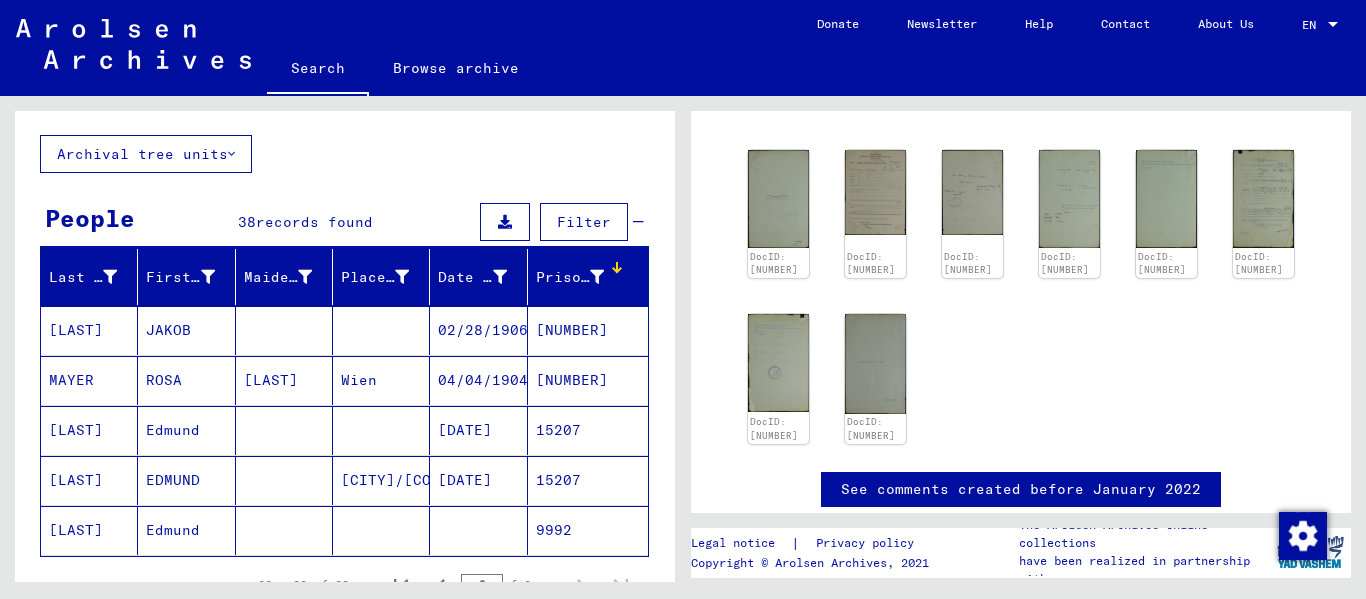 scroll, scrollTop: 99, scrollLeft: 0, axis: vertical 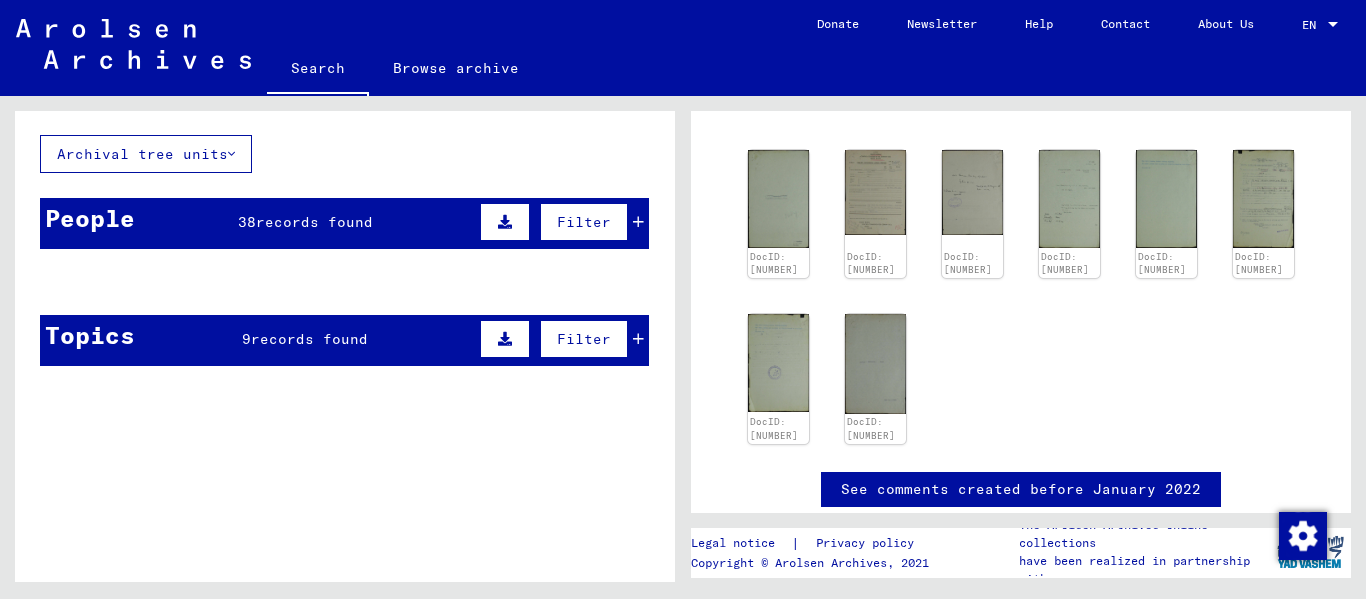 click at bounding box center (284, 380) 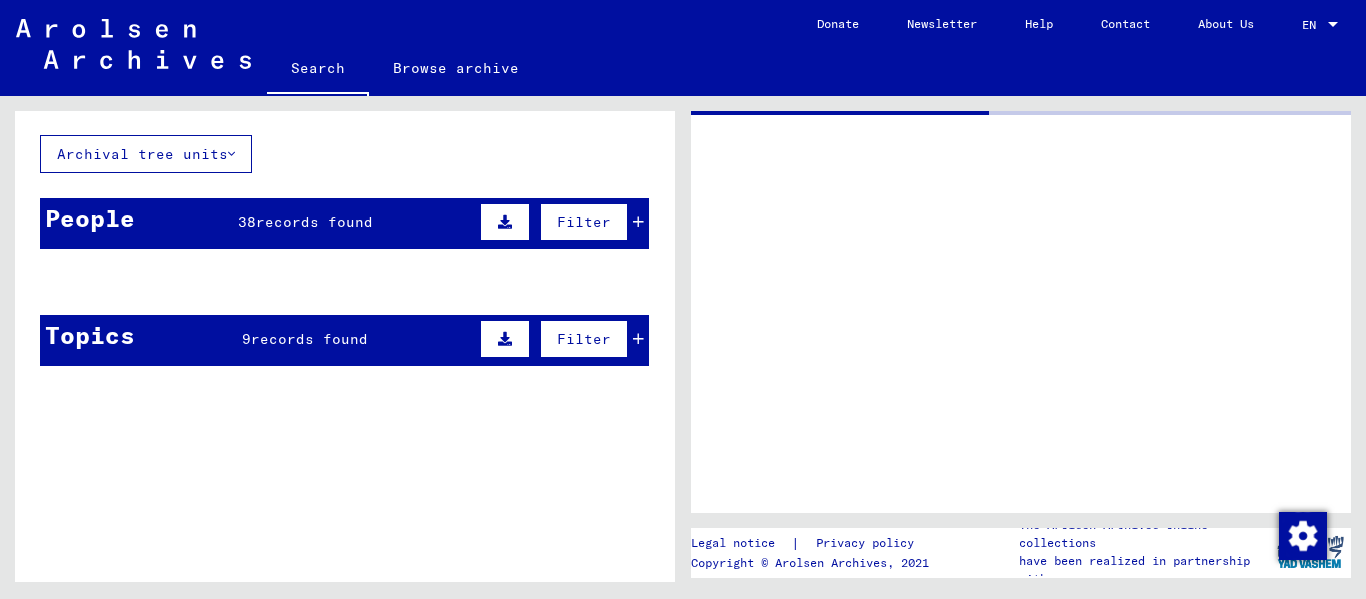 scroll, scrollTop: 0, scrollLeft: 0, axis: both 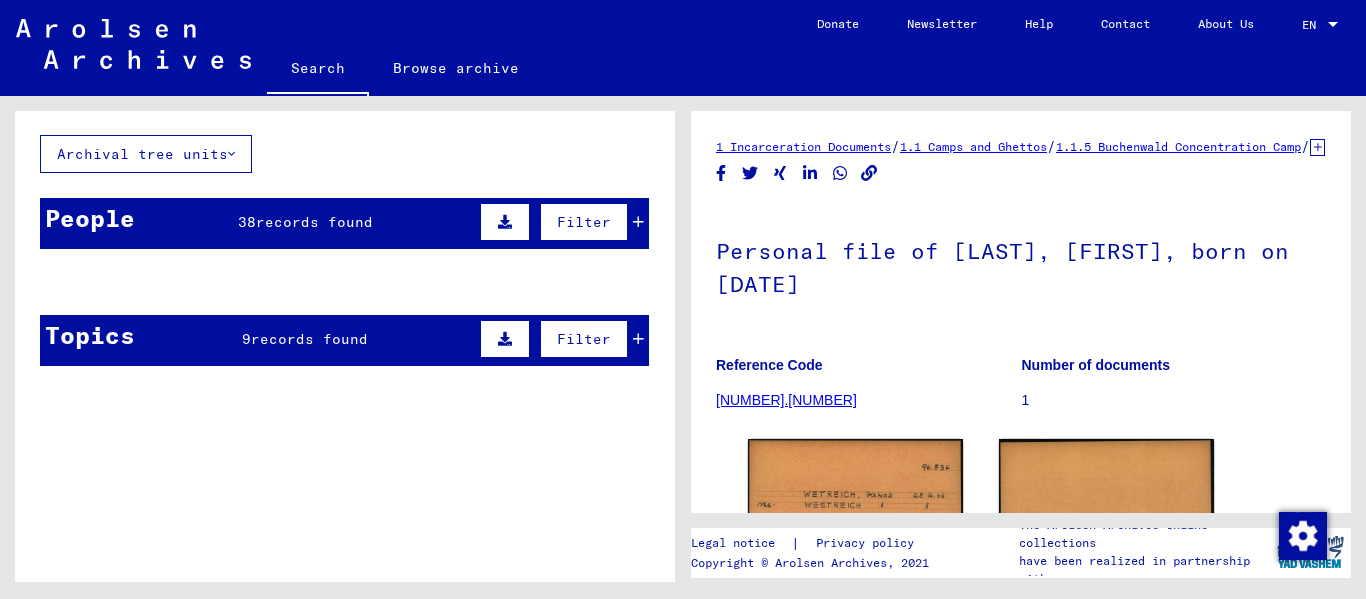 click 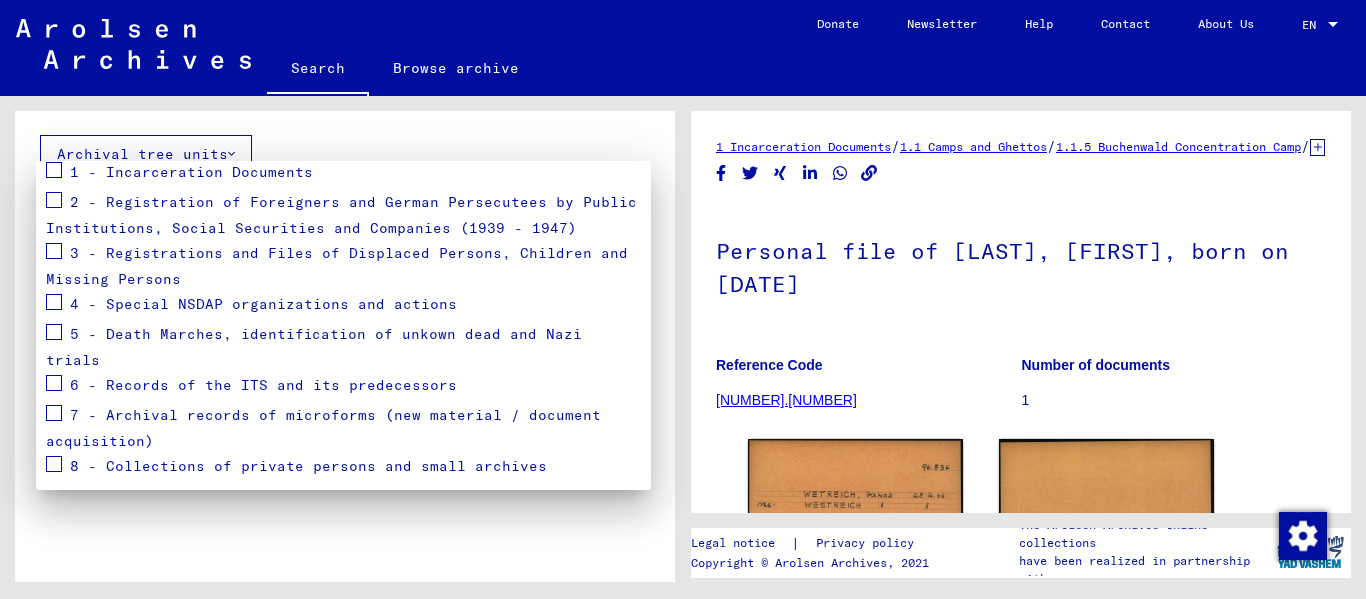 scroll, scrollTop: 264, scrollLeft: 0, axis: vertical 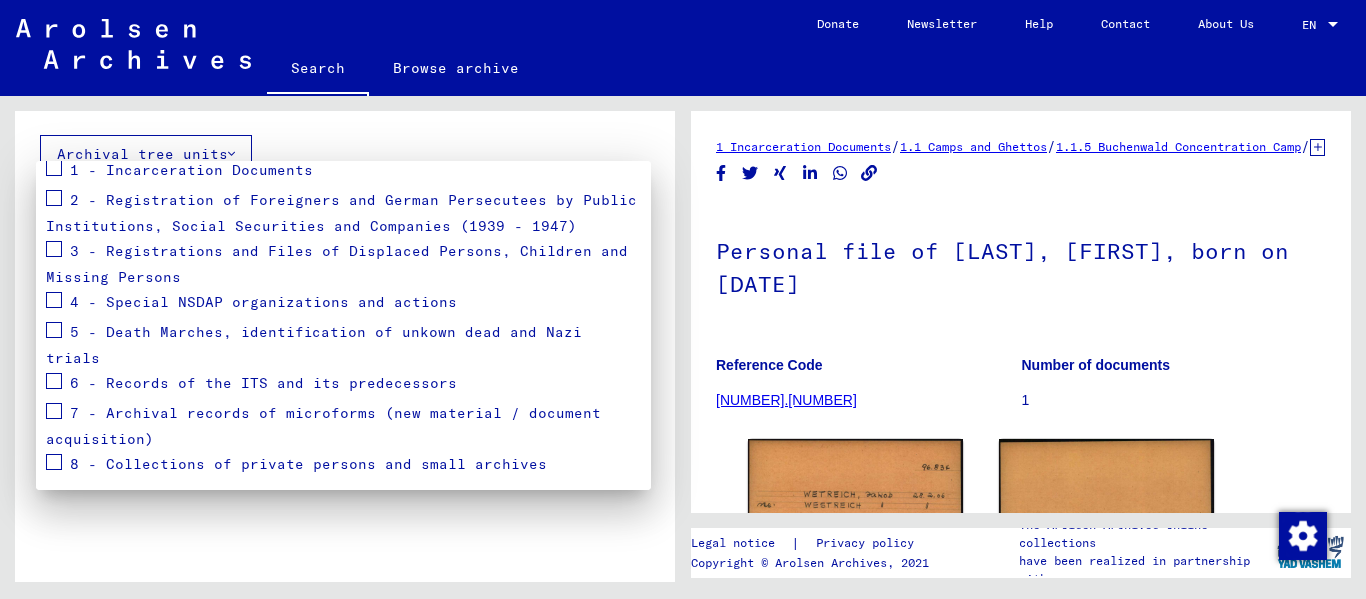 click at bounding box center (54, 330) 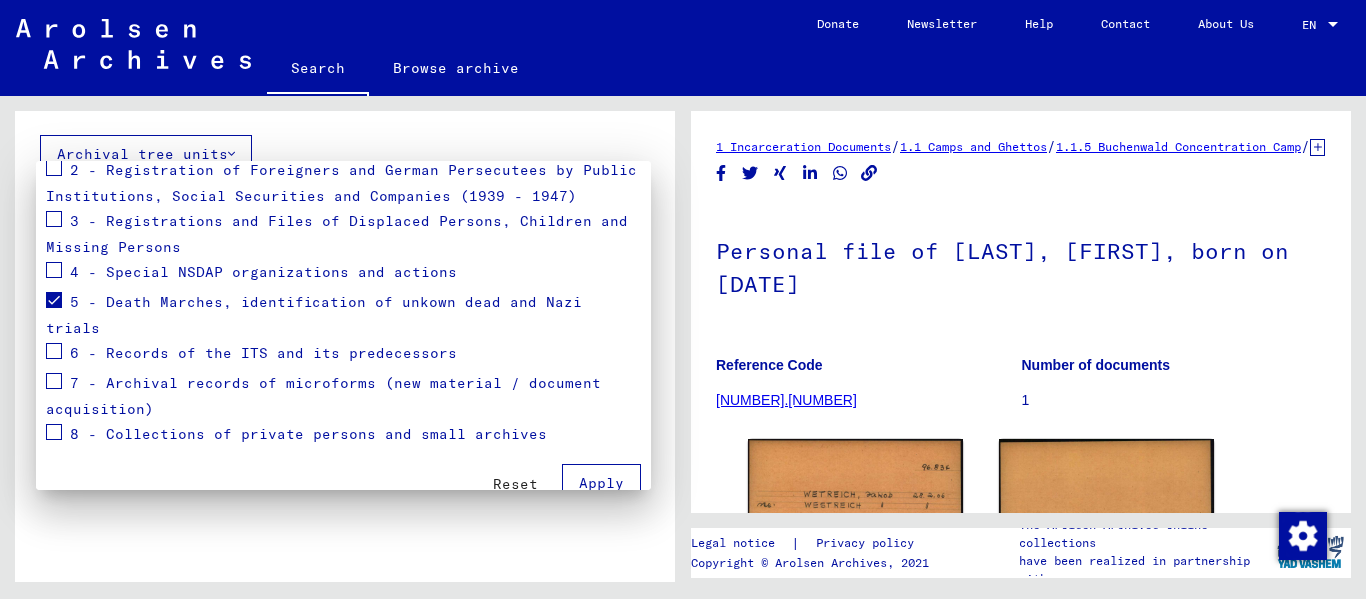 scroll, scrollTop: 295, scrollLeft: 0, axis: vertical 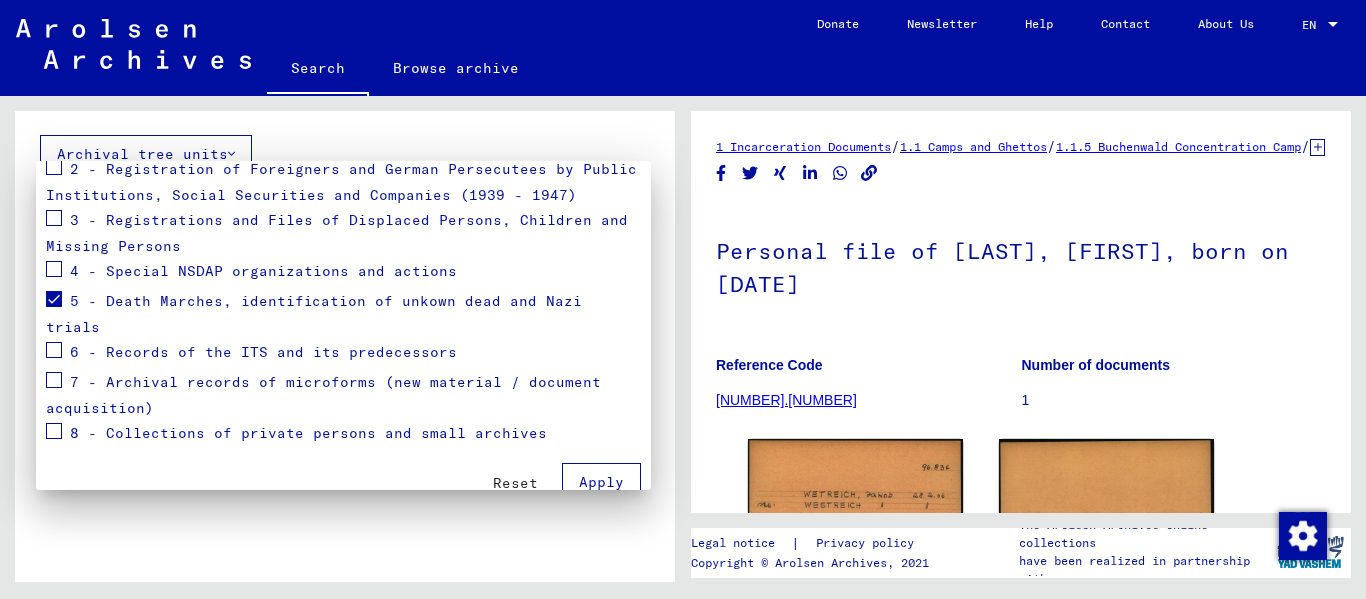 click on "Apply" at bounding box center (601, 482) 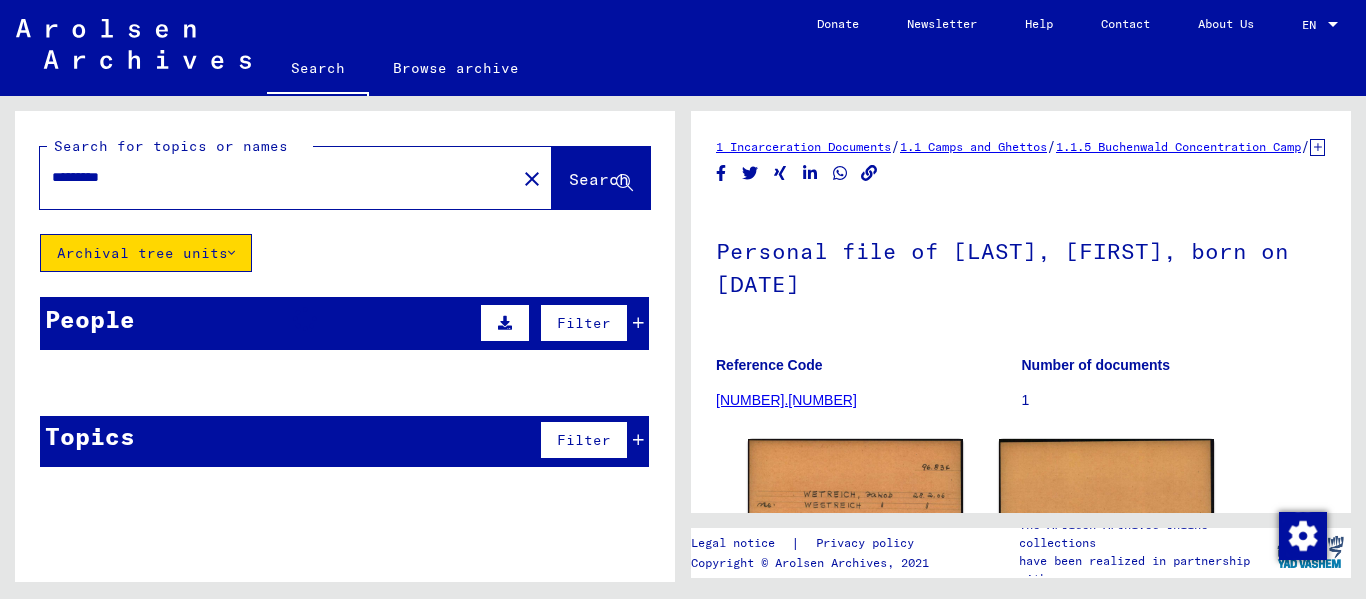 scroll, scrollTop: 0, scrollLeft: 0, axis: both 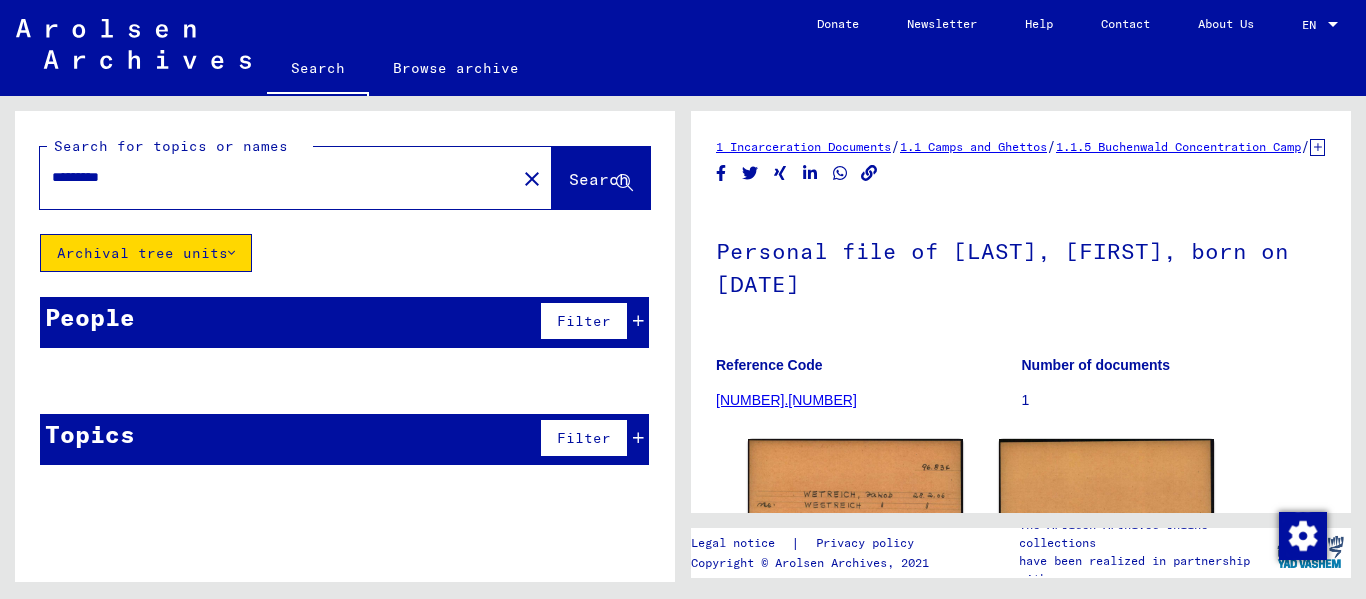 click on "Search" 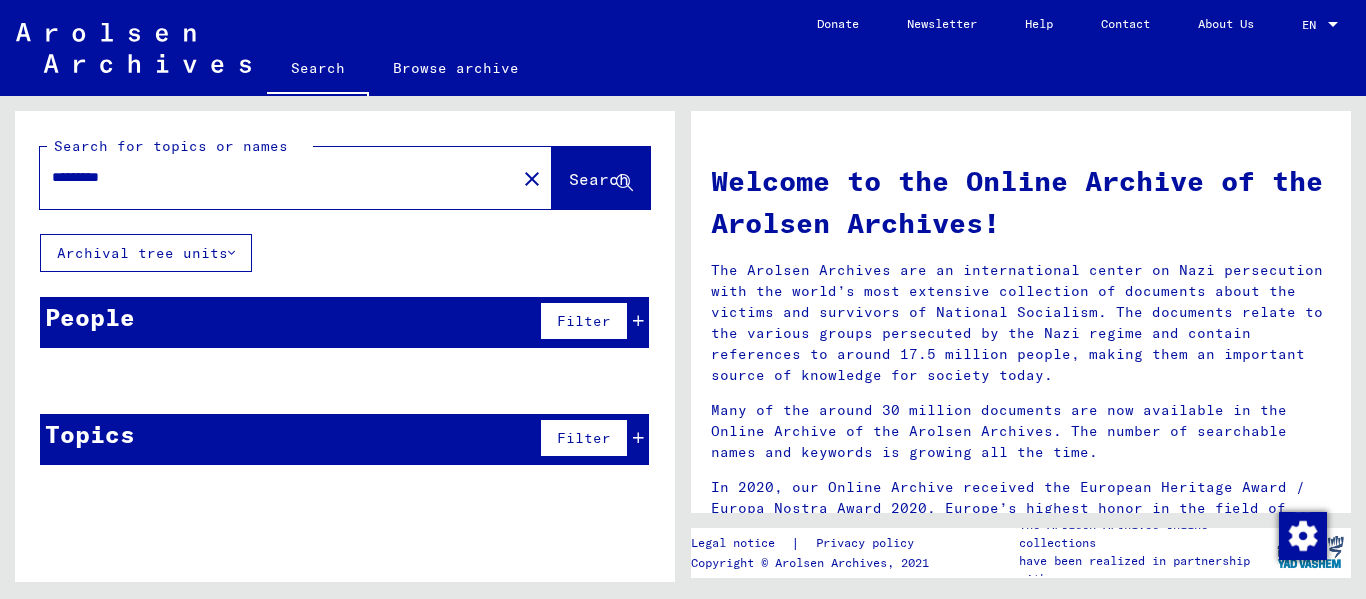 click on "Filter" at bounding box center [584, 321] 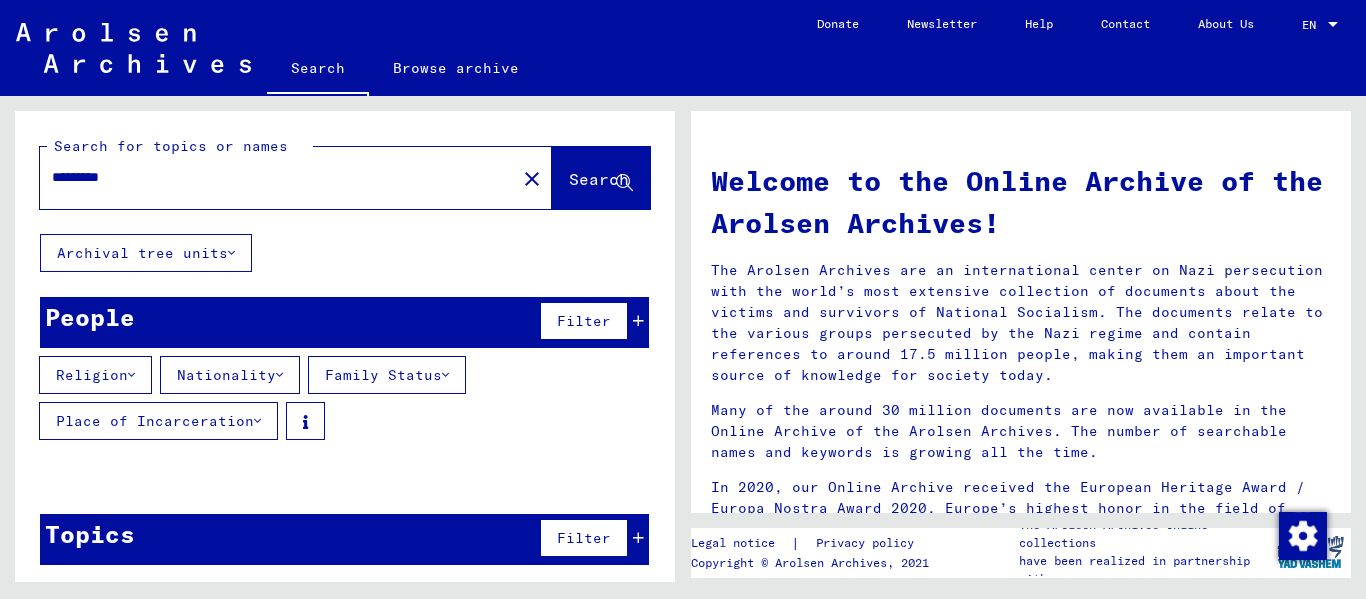 scroll, scrollTop: 5, scrollLeft: 0, axis: vertical 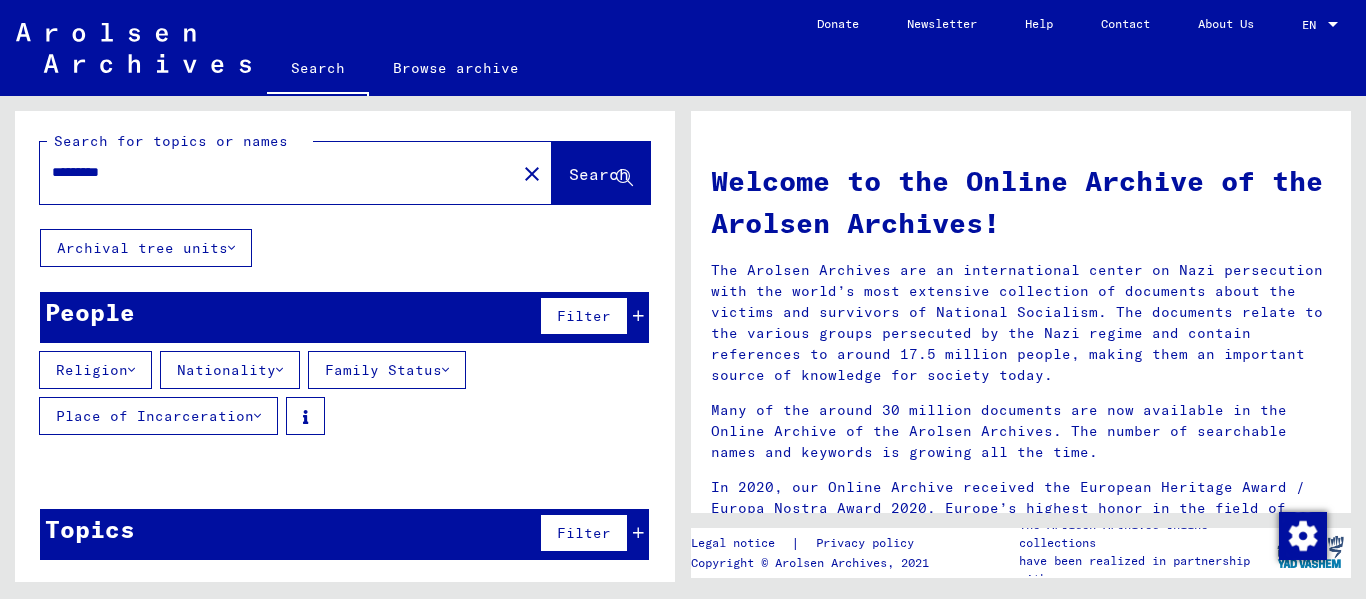 click at bounding box center [257, 416] 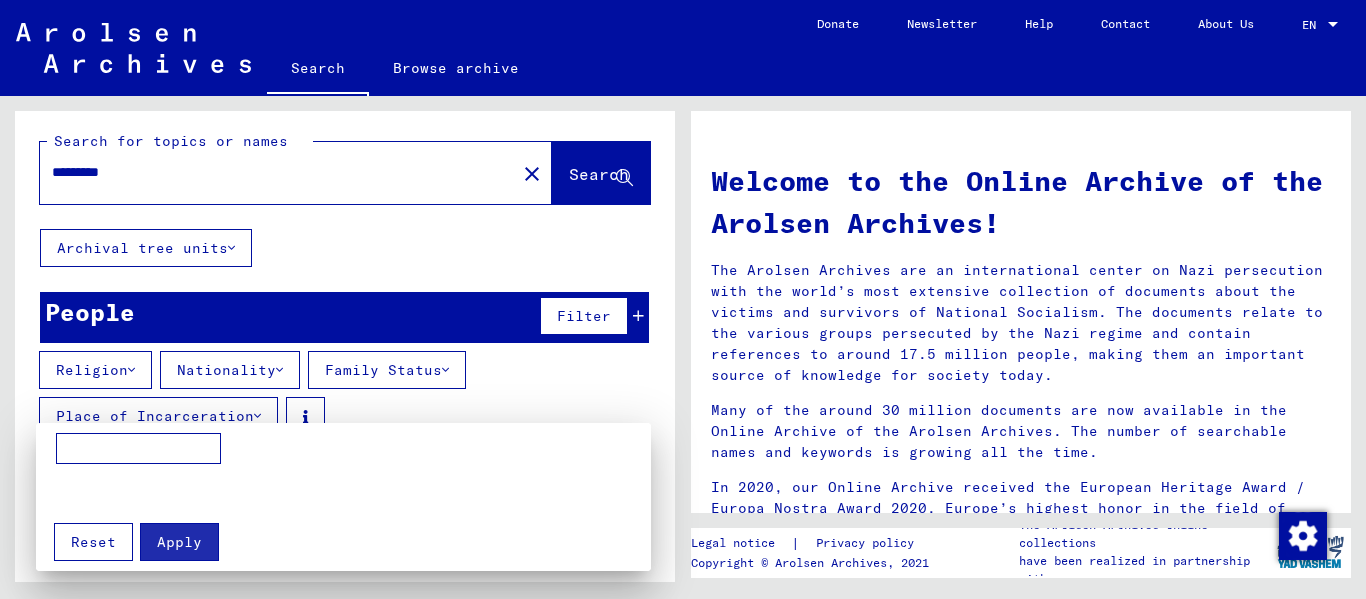click at bounding box center (138, 449) 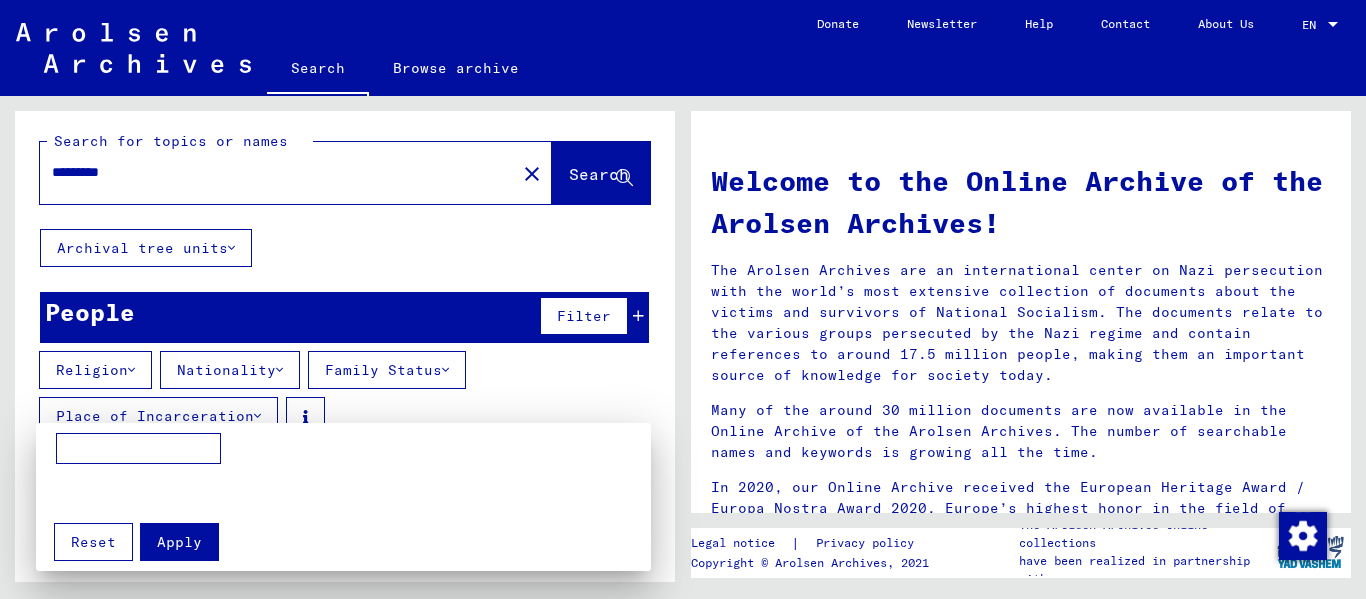 click at bounding box center [683, 299] 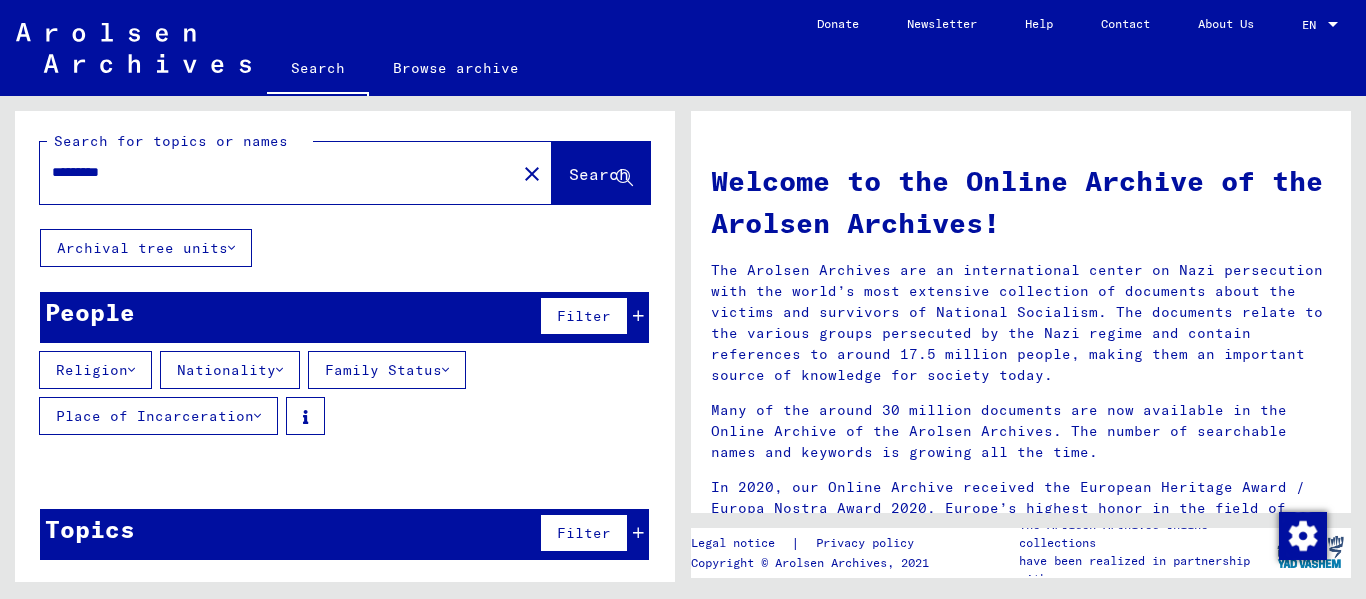 click on "Religion" at bounding box center (95, 370) 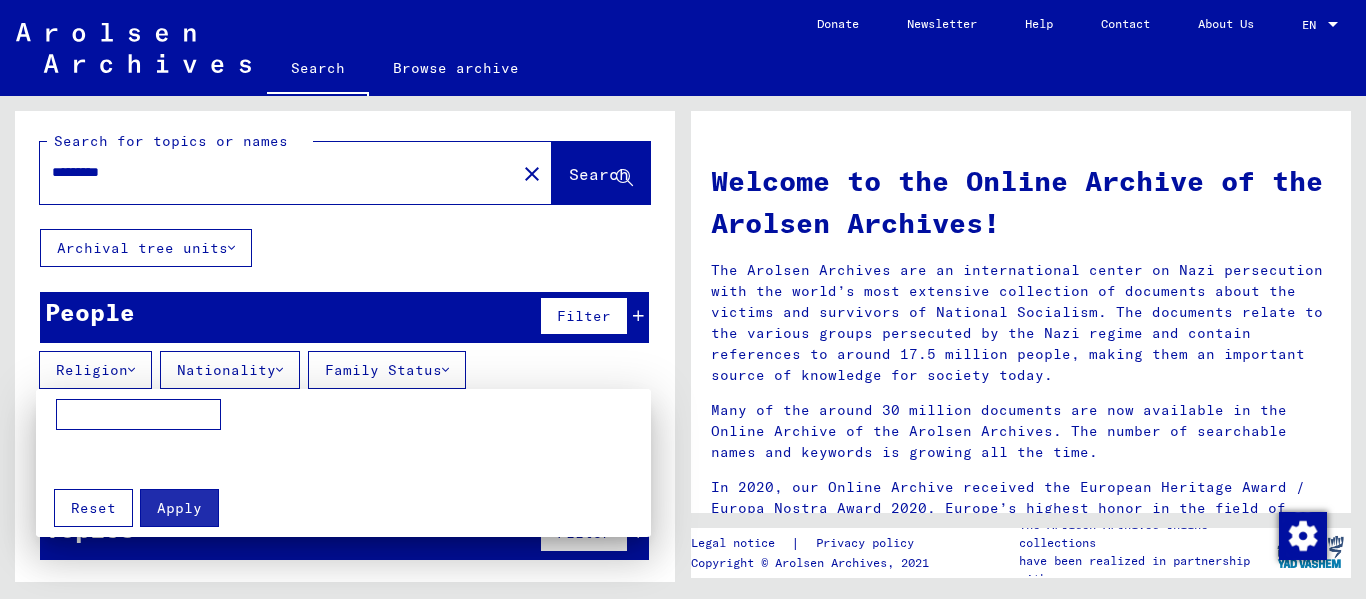 click at bounding box center [683, 299] 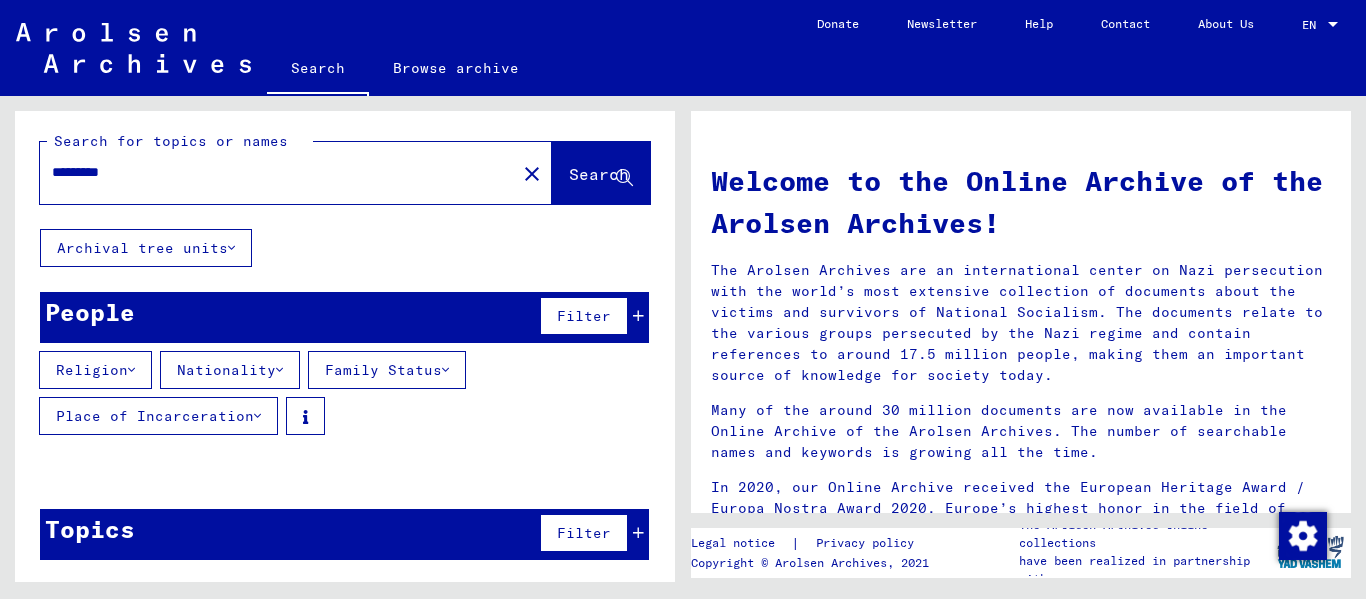 click on "Religion" at bounding box center [95, 370] 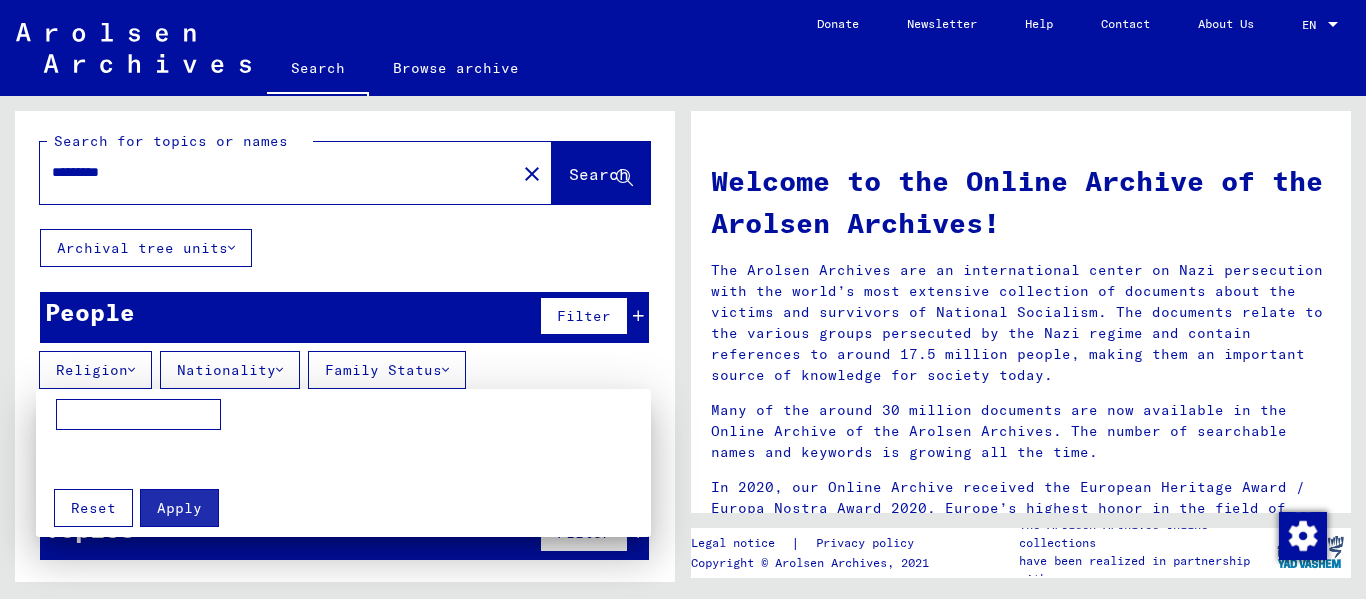 click at bounding box center (683, 299) 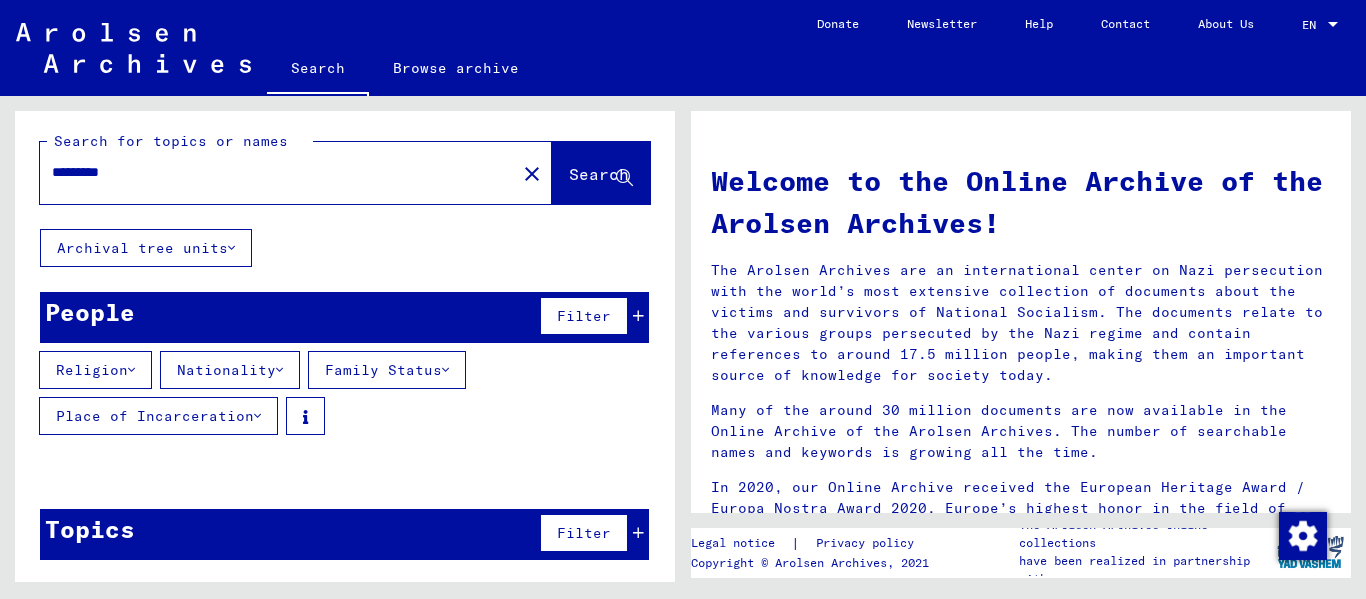 click on "0 of 0  *  of 2" at bounding box center [344, 529] 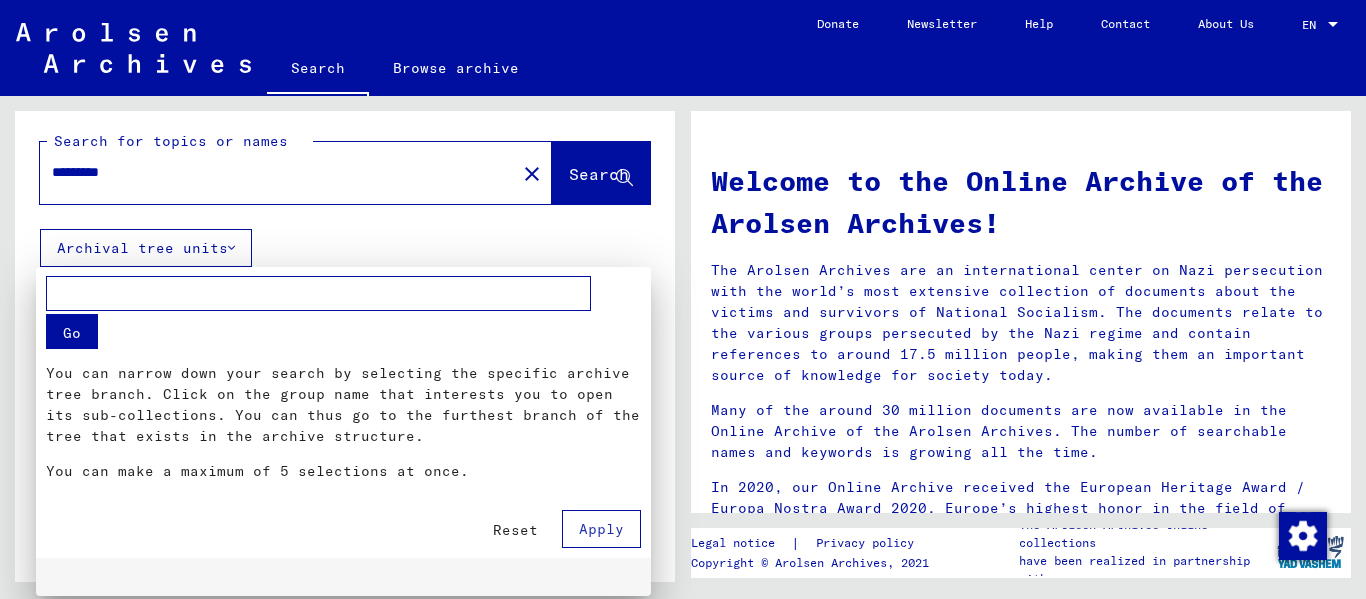 click at bounding box center [683, 299] 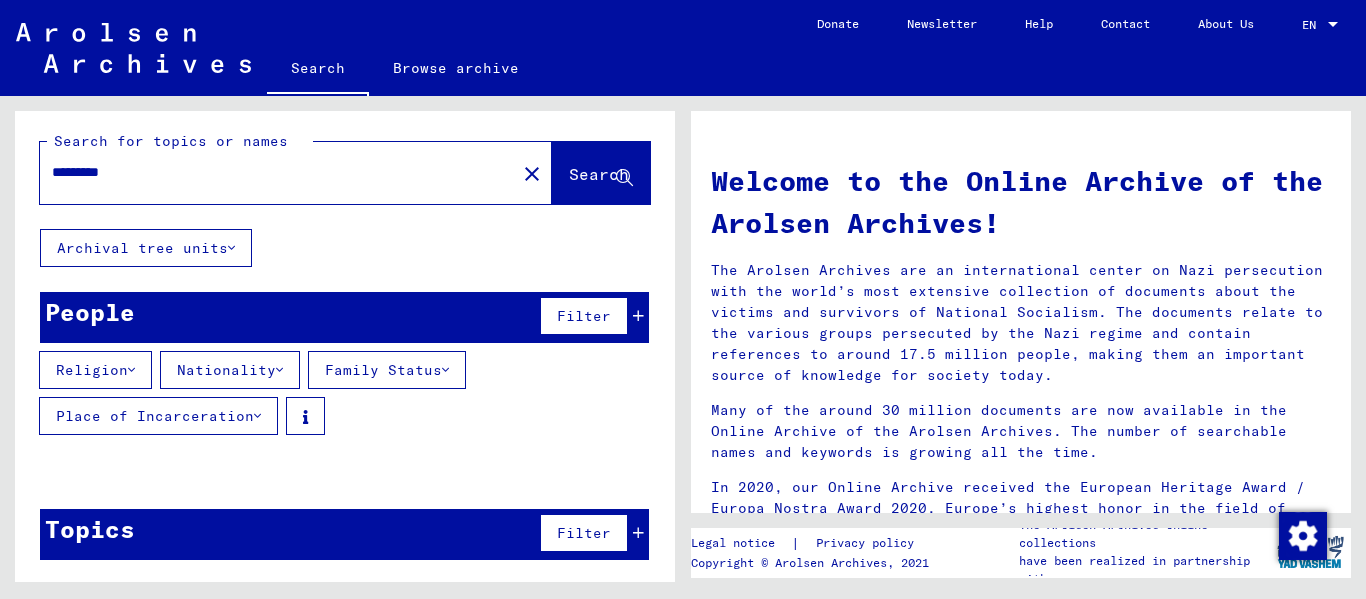 click on "Religion" at bounding box center (95, 370) 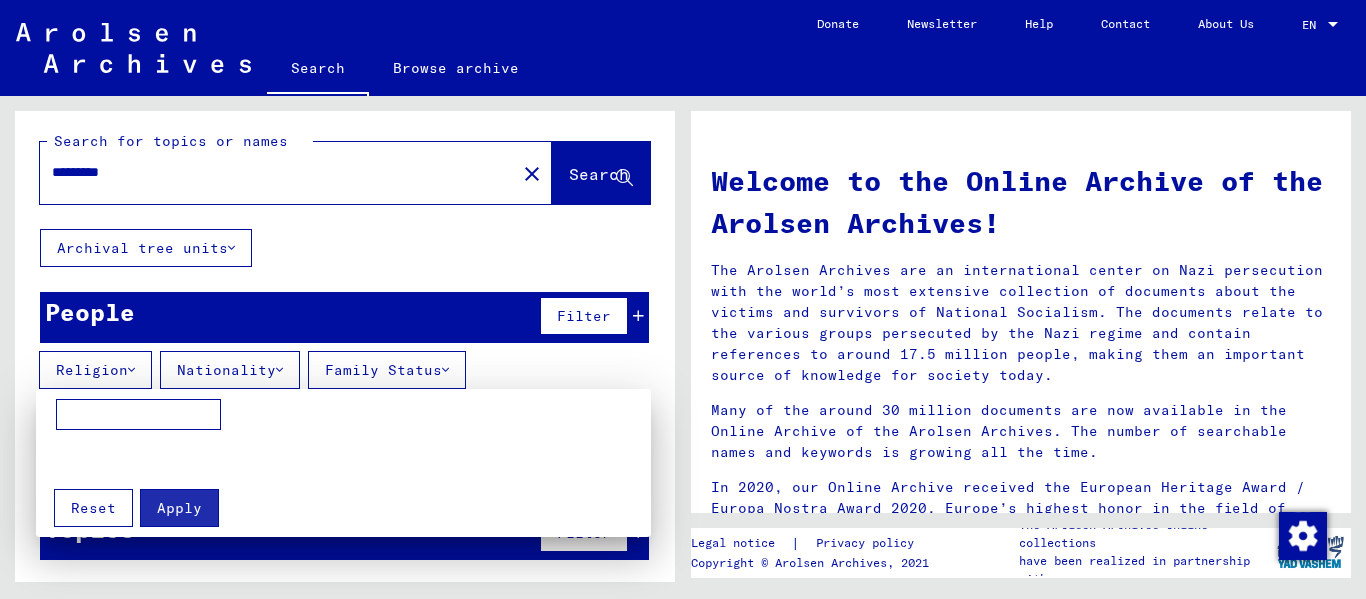 click at bounding box center (138, 415) 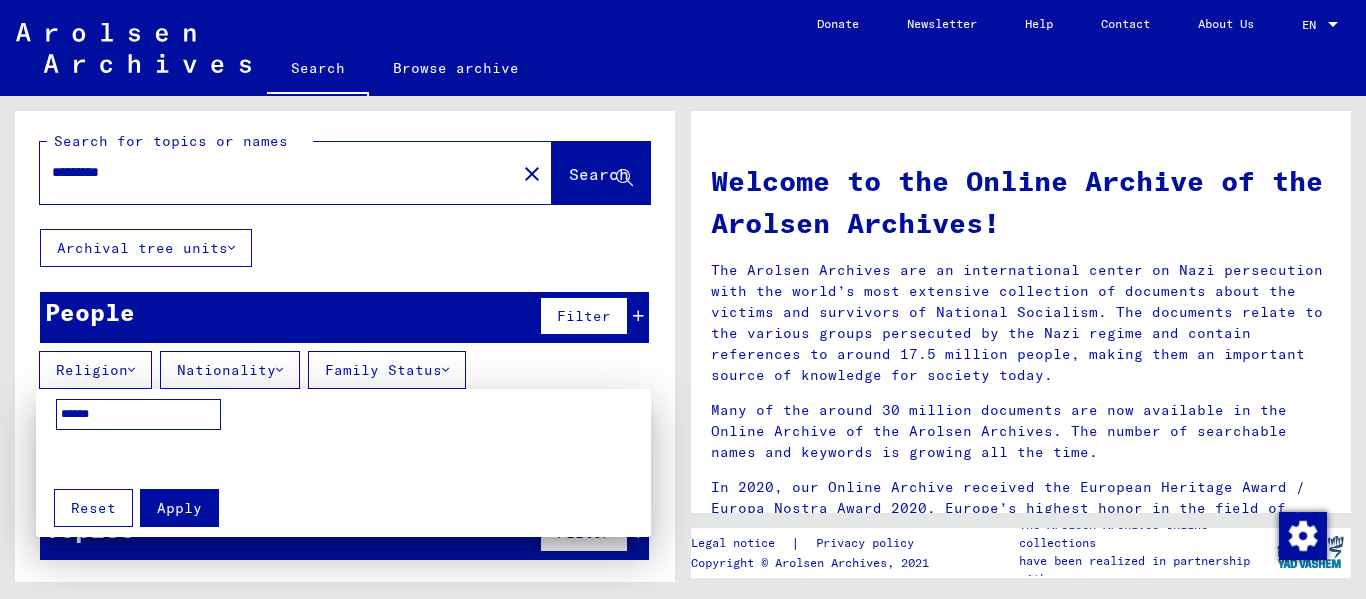 type on "******" 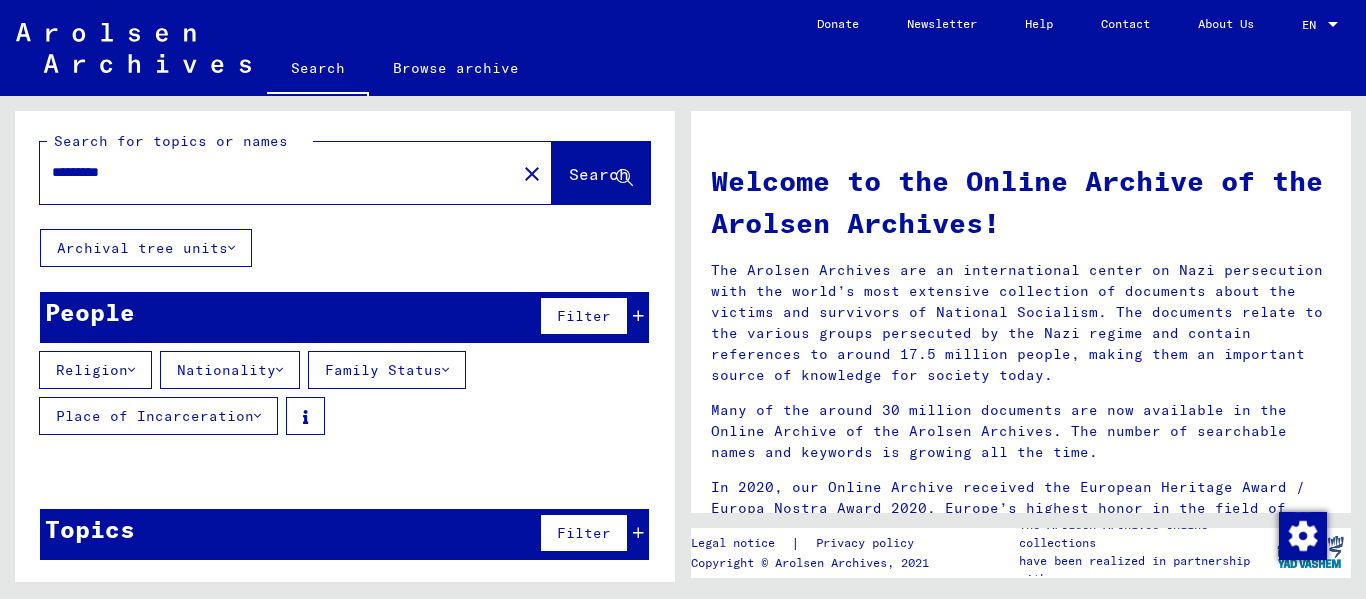 click on "Nationality" at bounding box center [230, 370] 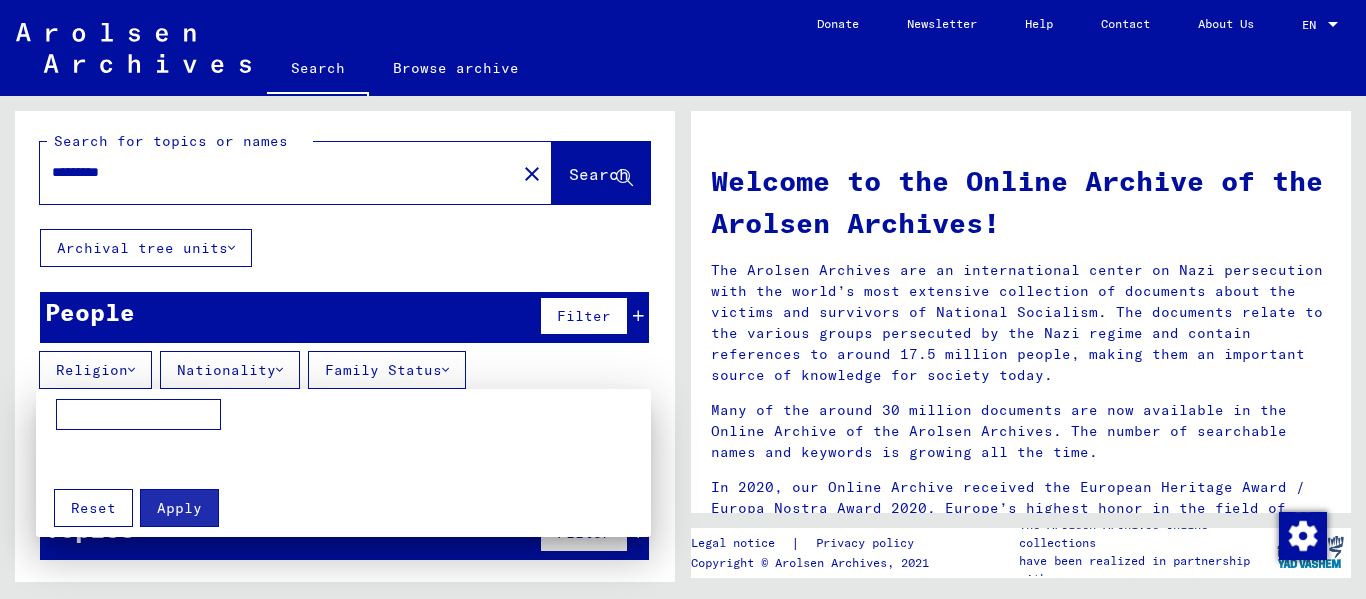 click at bounding box center (138, 415) 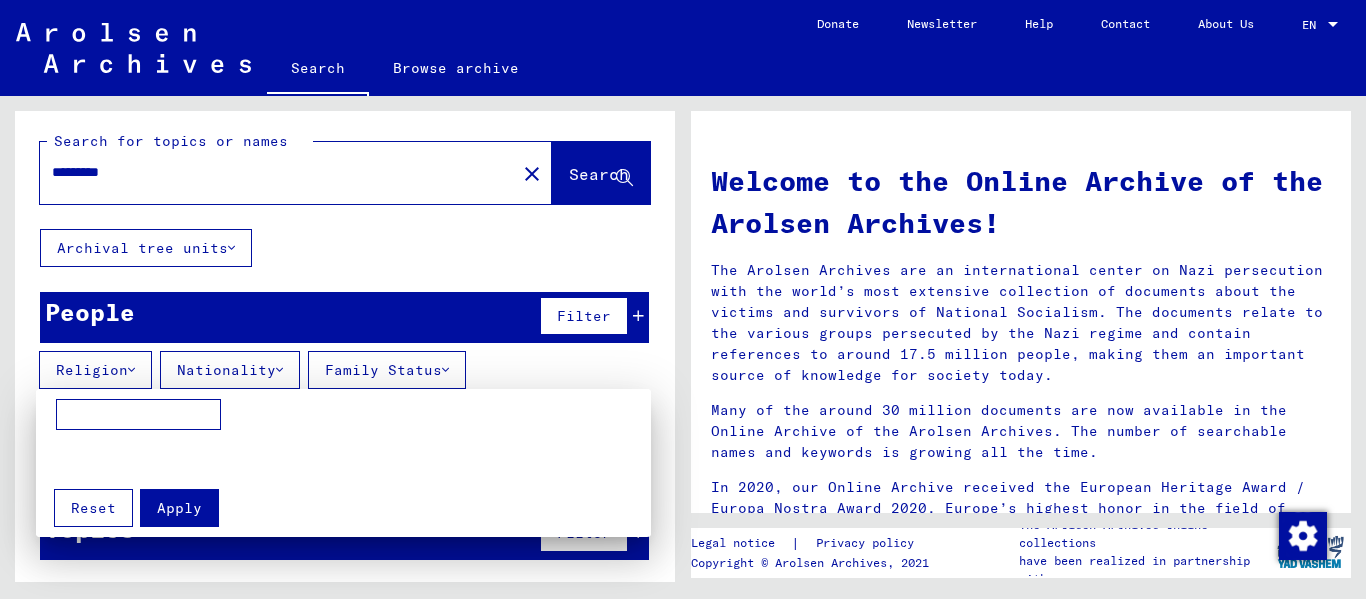 click at bounding box center (348, 457) 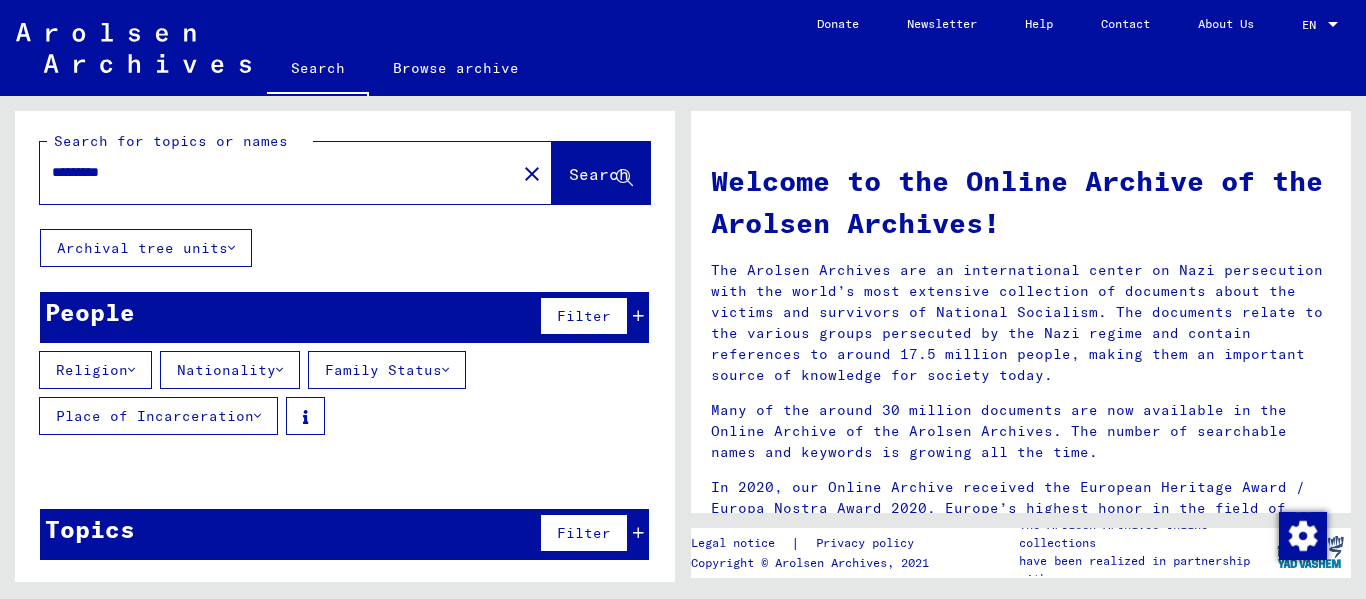 click on "Family Status" at bounding box center [387, 370] 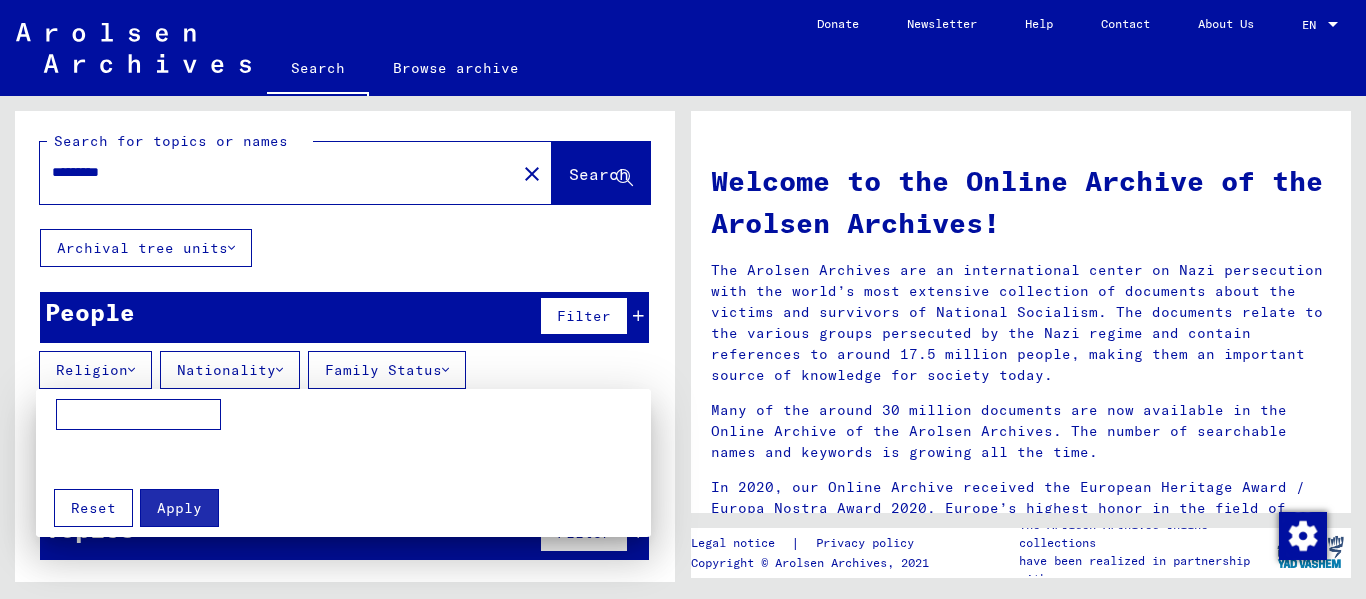 click at bounding box center [683, 299] 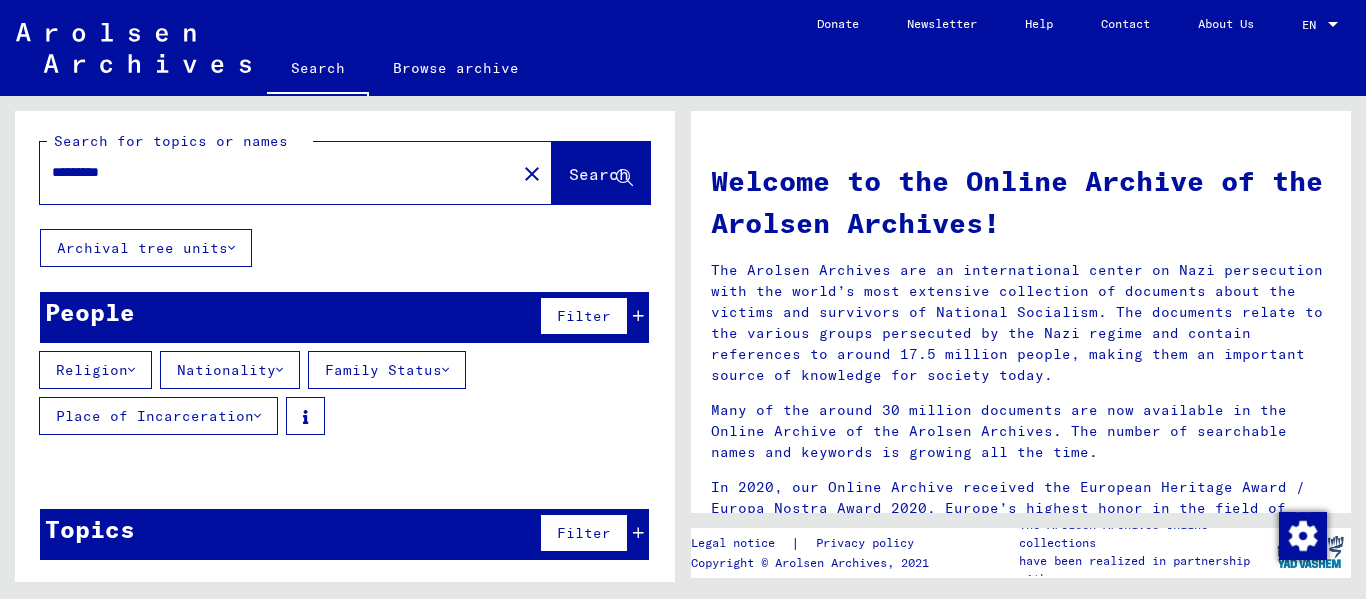 click on "Nationality" at bounding box center (230, 370) 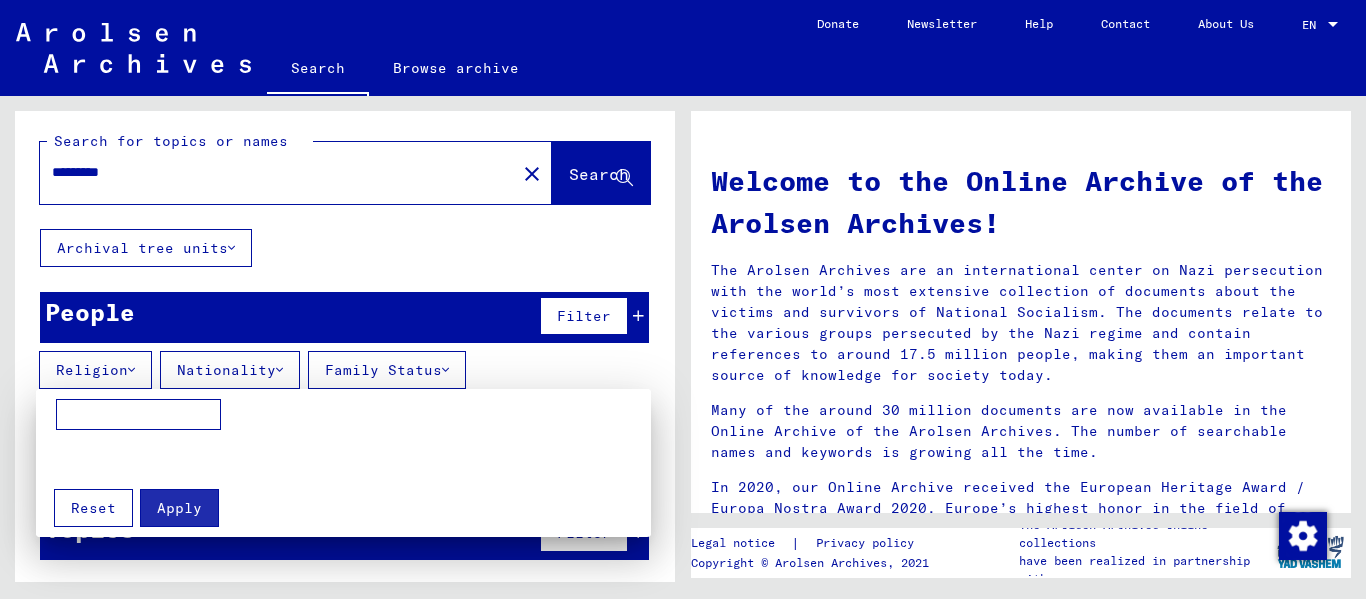 click at bounding box center [138, 415] 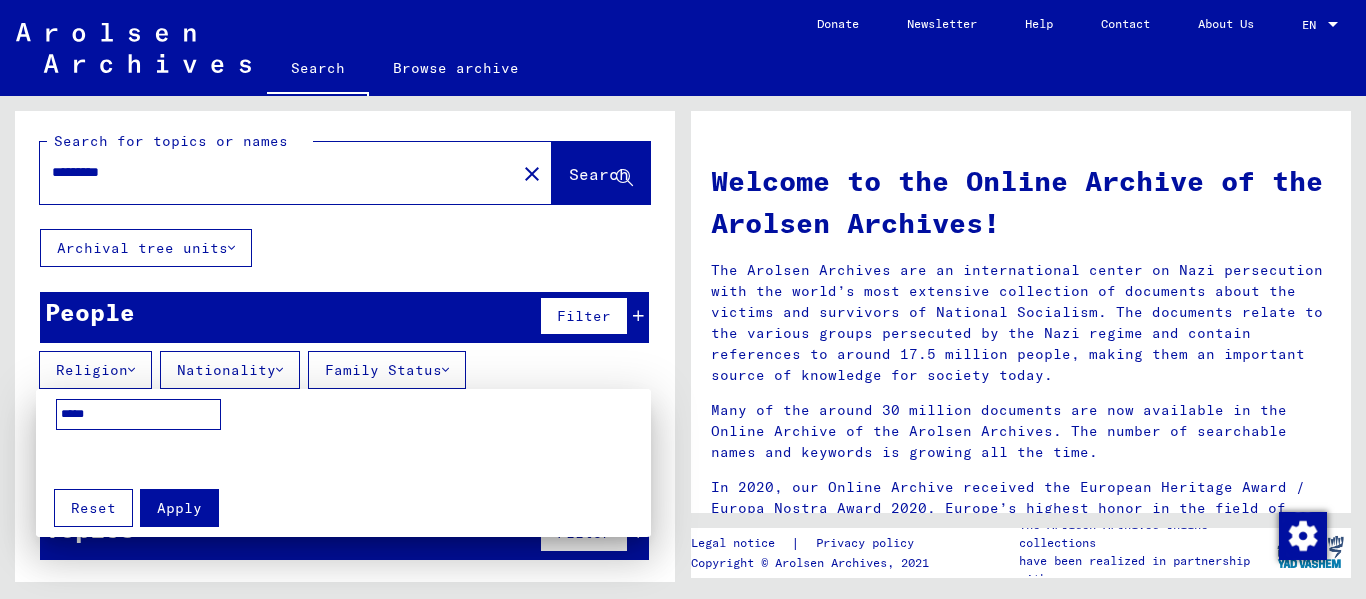 type on "*****" 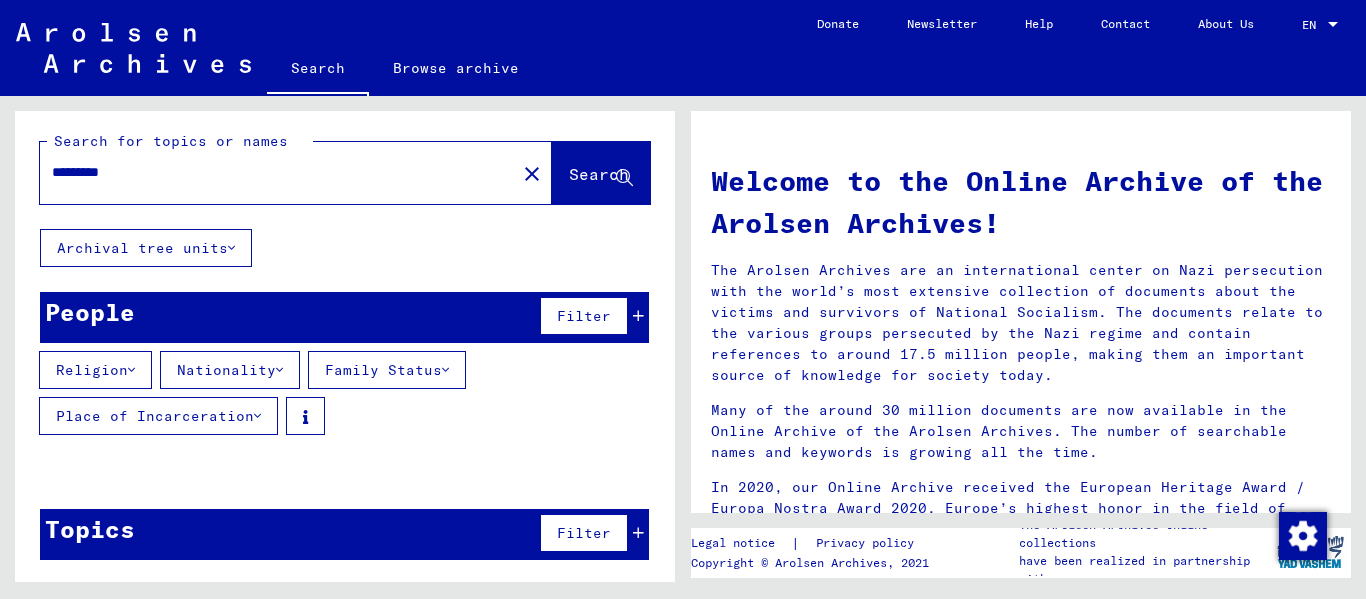 click on "Filter" at bounding box center (584, 316) 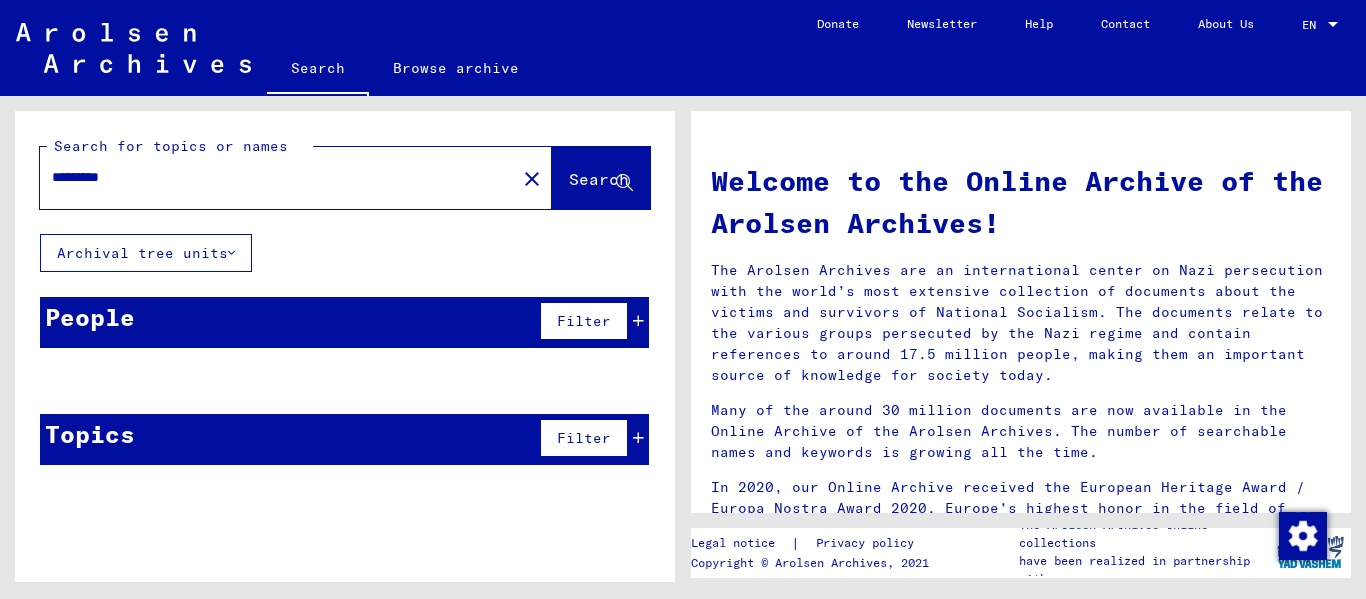 scroll, scrollTop: 0, scrollLeft: 0, axis: both 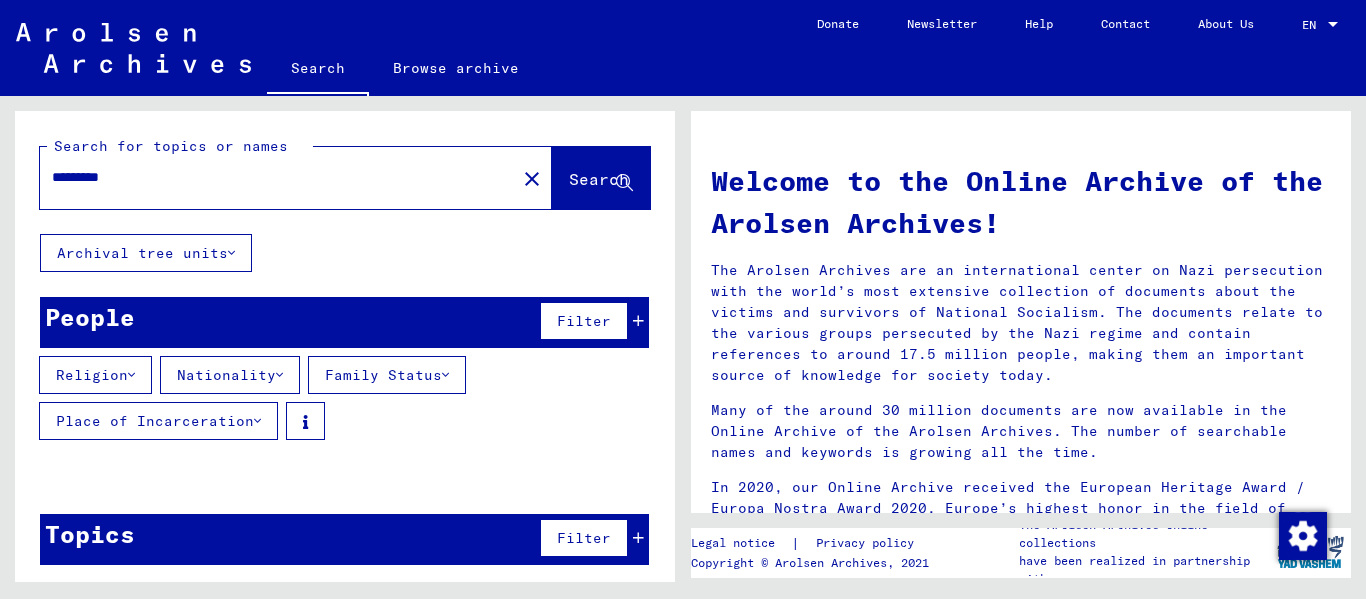 click at bounding box center [638, 321] 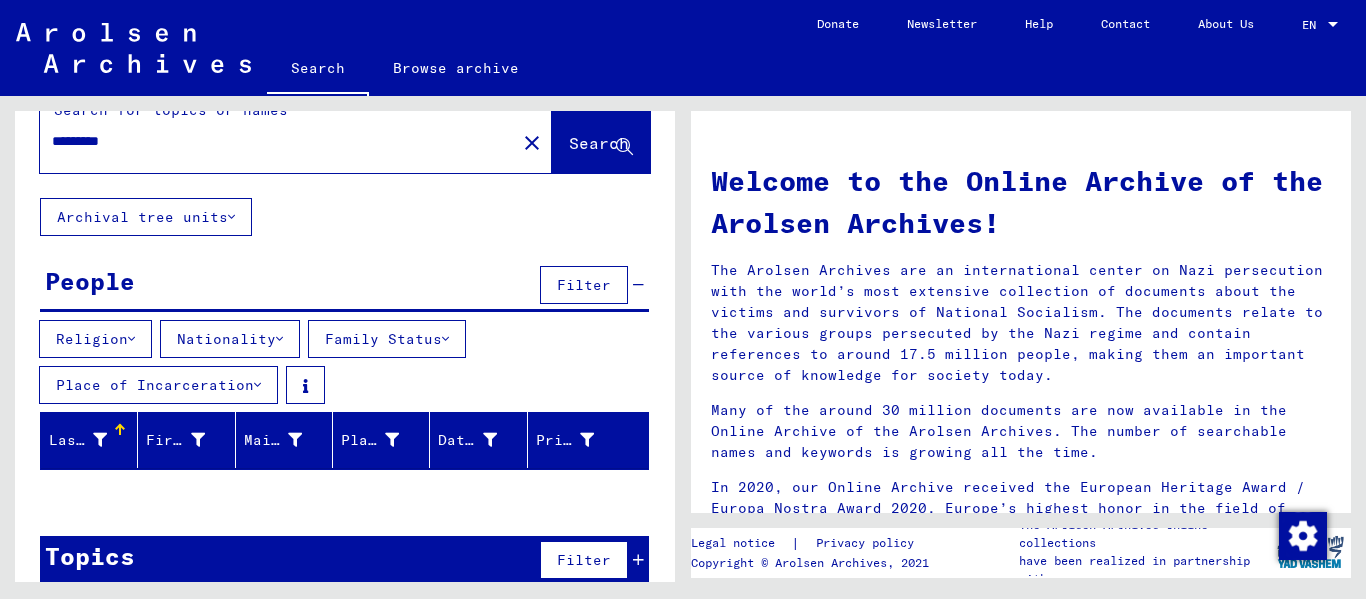 scroll, scrollTop: 63, scrollLeft: 0, axis: vertical 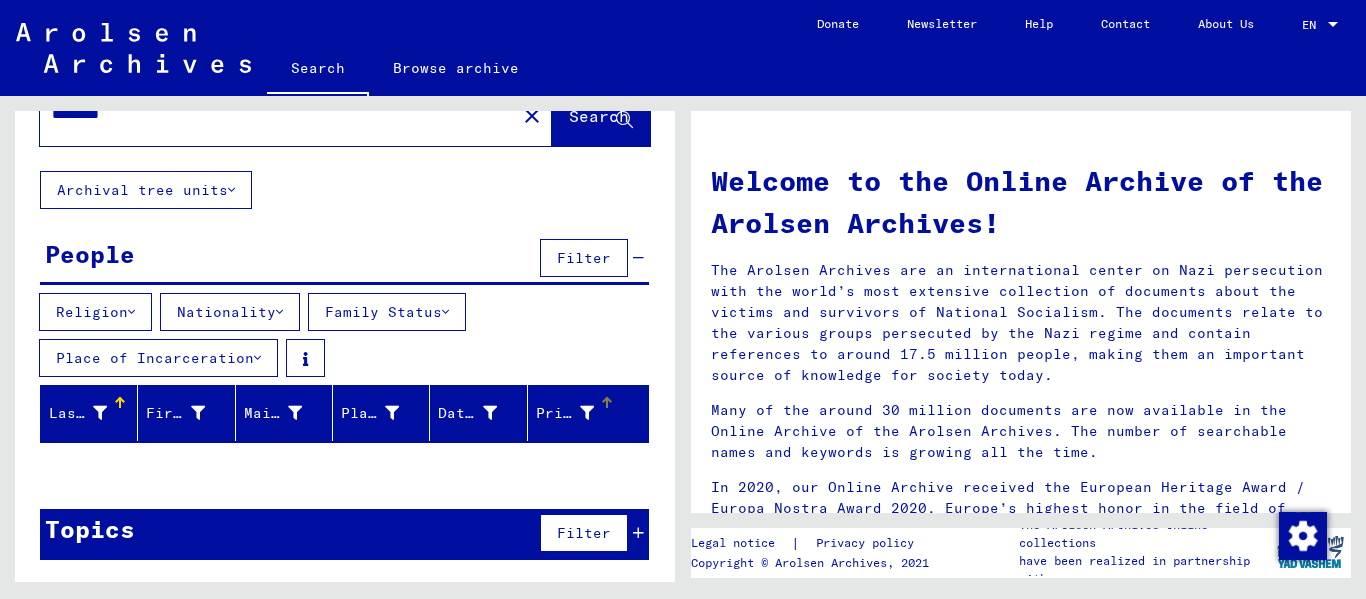 click on "Prisoner #" at bounding box center (565, 413) 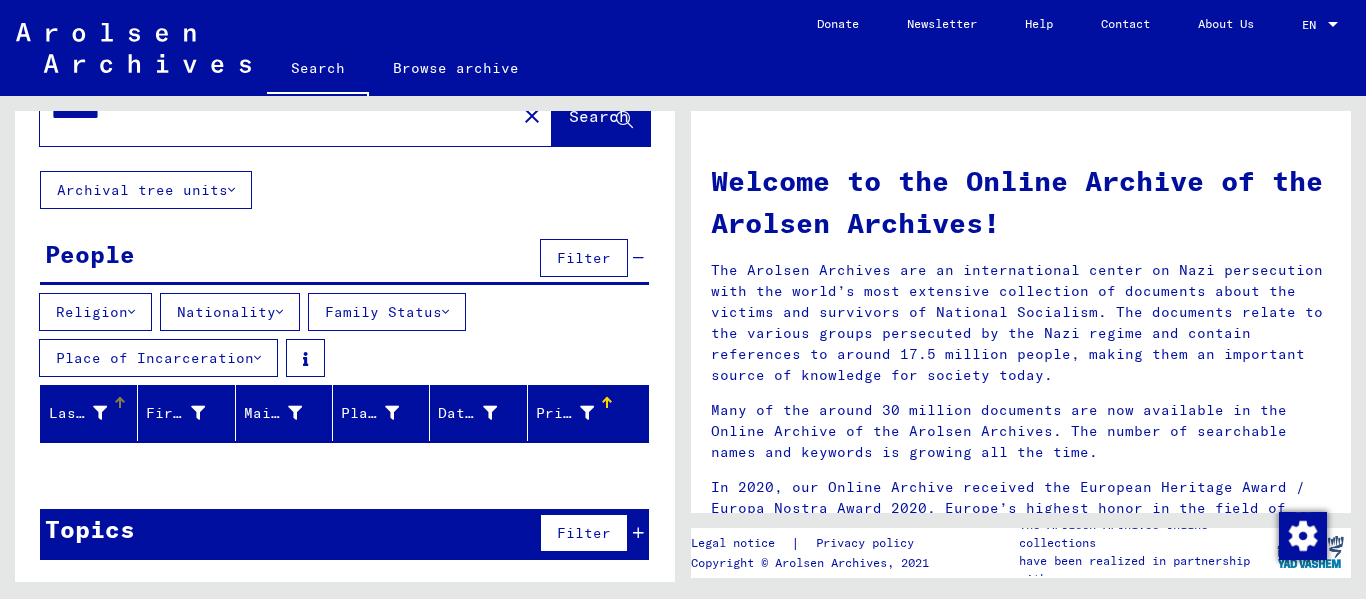 click on "Last Name" at bounding box center [78, 413] 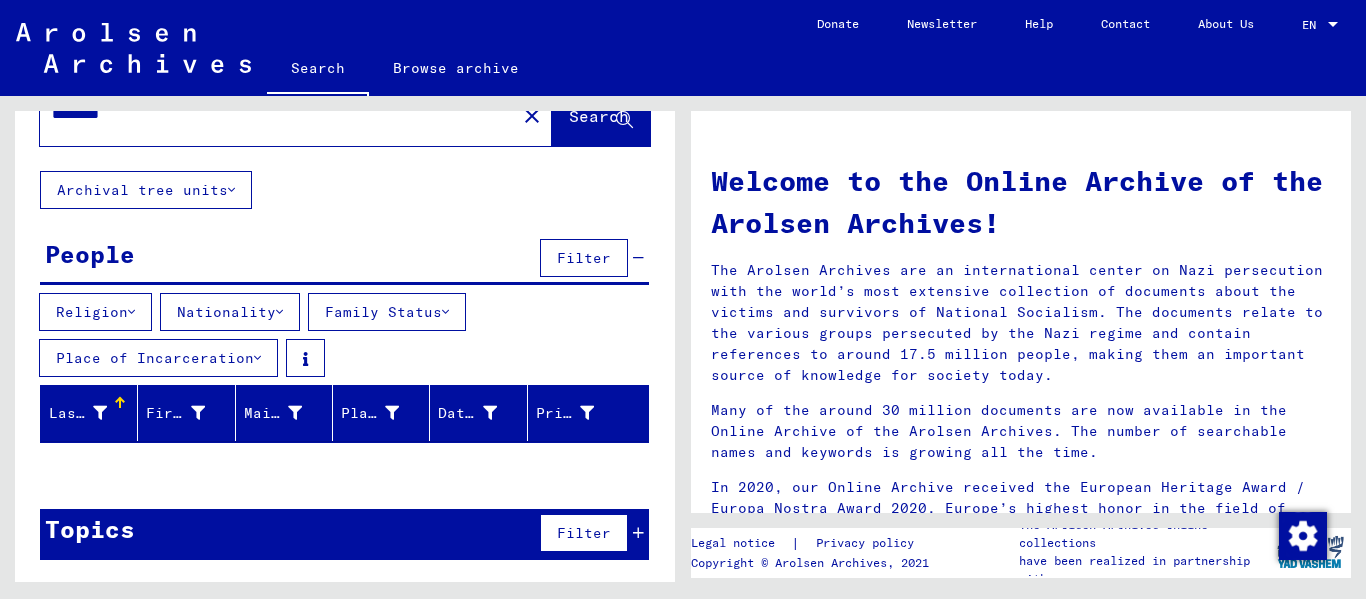 scroll, scrollTop: 0, scrollLeft: 0, axis: both 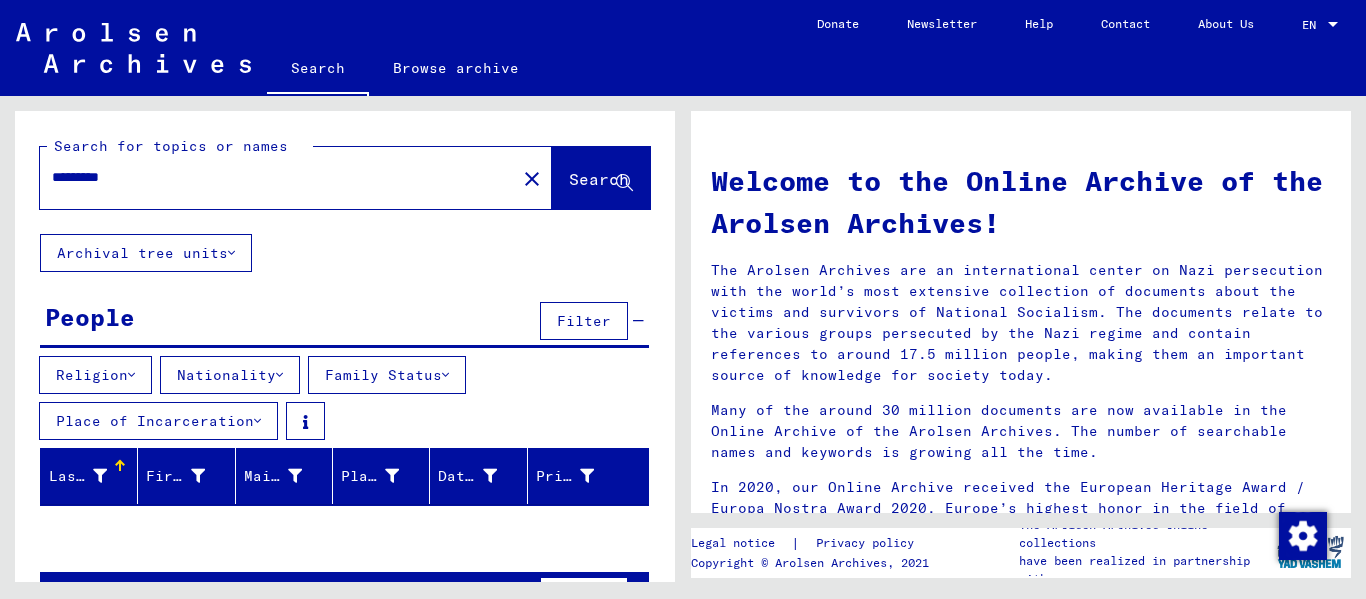 click on "Browse archive" 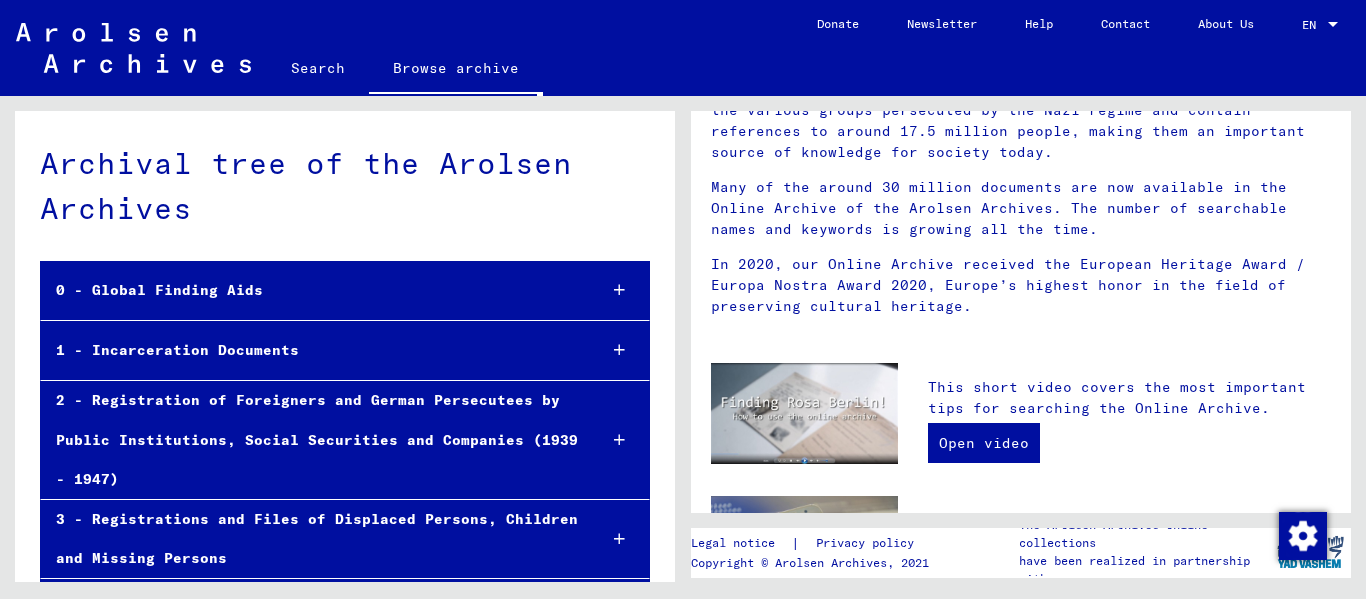scroll, scrollTop: 0, scrollLeft: 0, axis: both 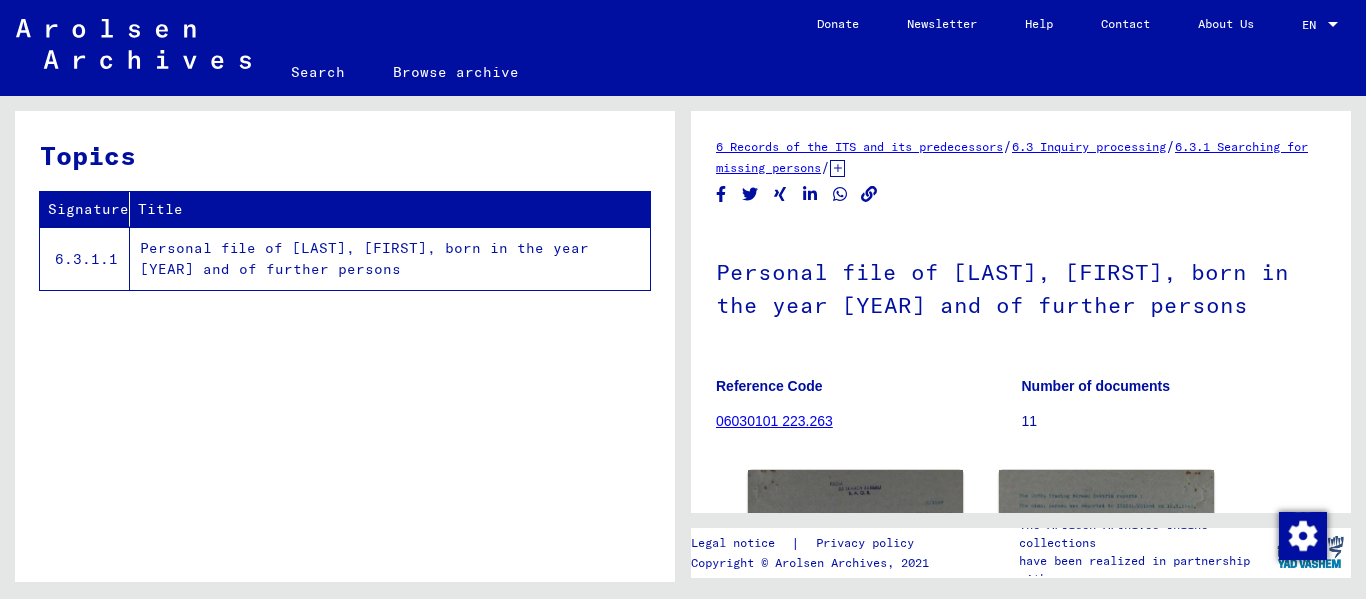 click on "Personal file of [LAST], [FIRST], born in the year [YEAR] and of further persons" 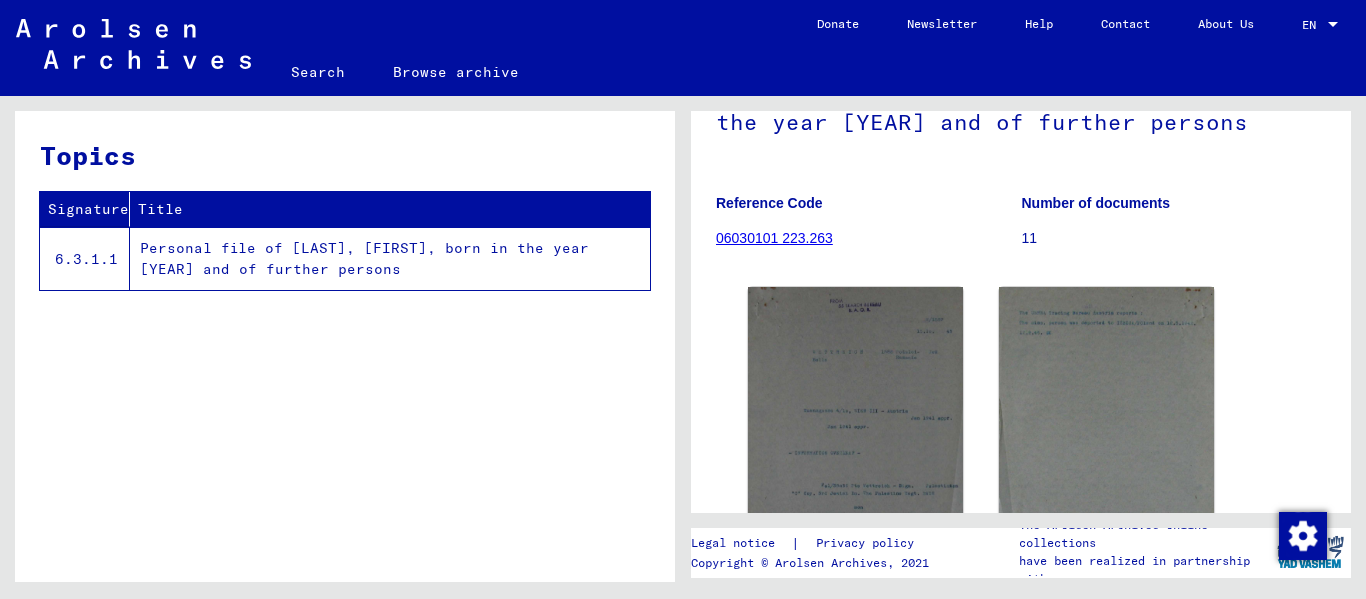 scroll, scrollTop: 86, scrollLeft: 0, axis: vertical 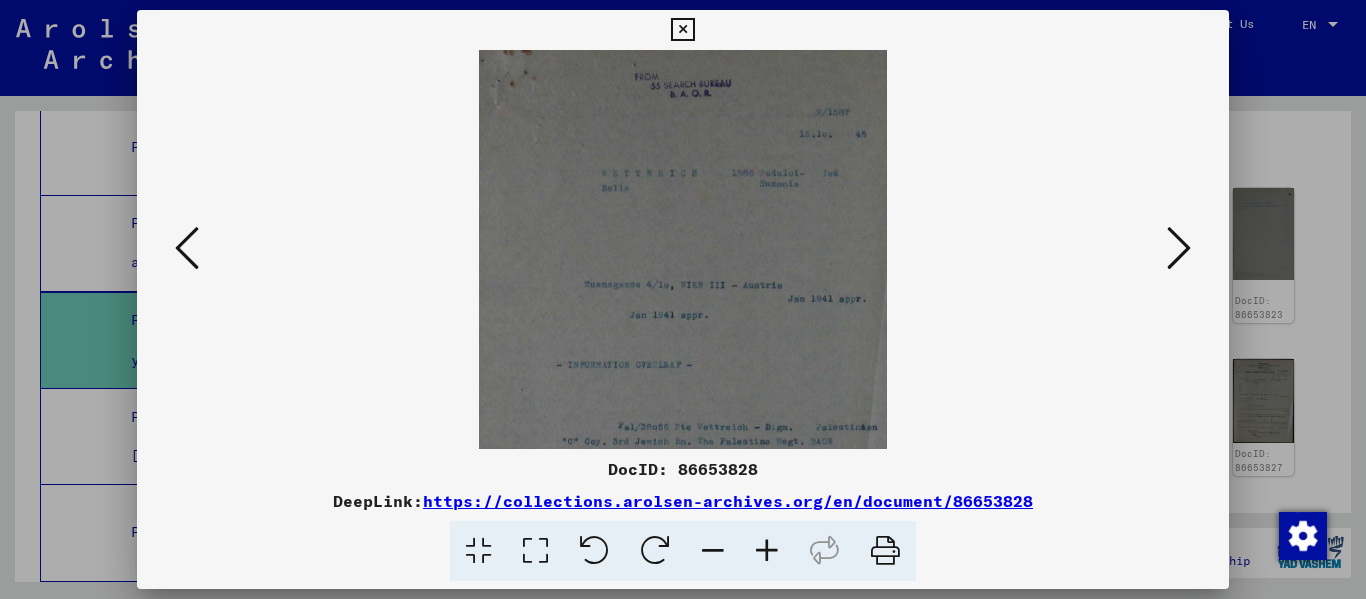 click at bounding box center (682, 30) 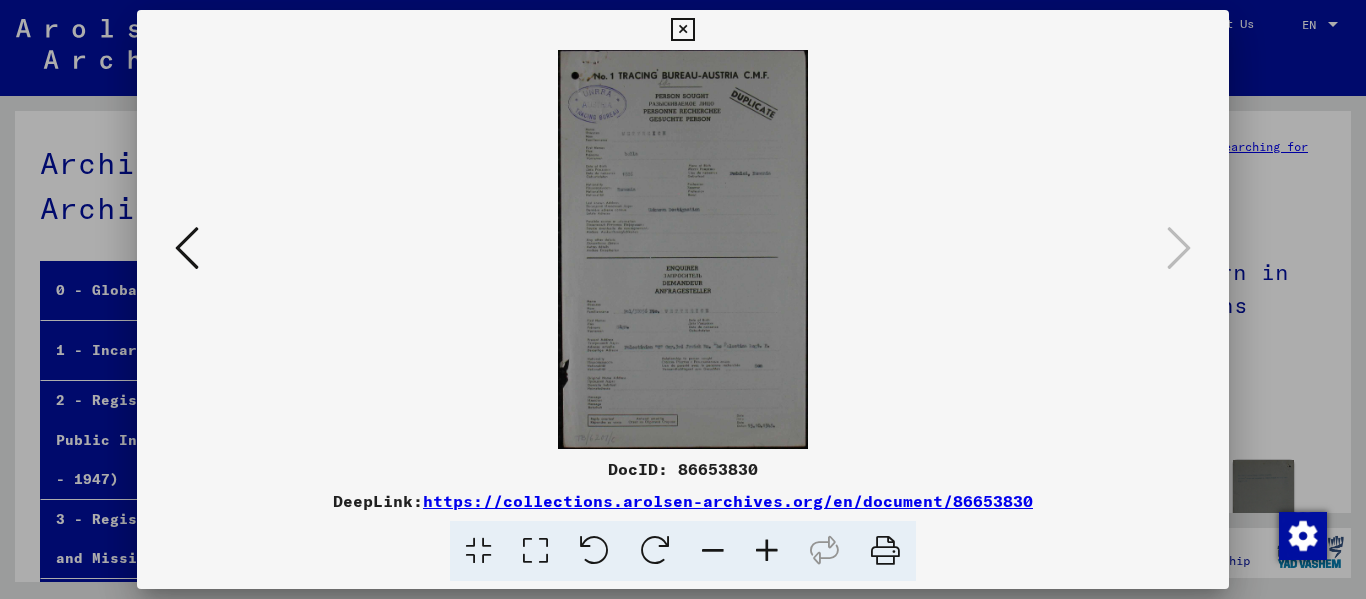 scroll, scrollTop: 0, scrollLeft: 0, axis: both 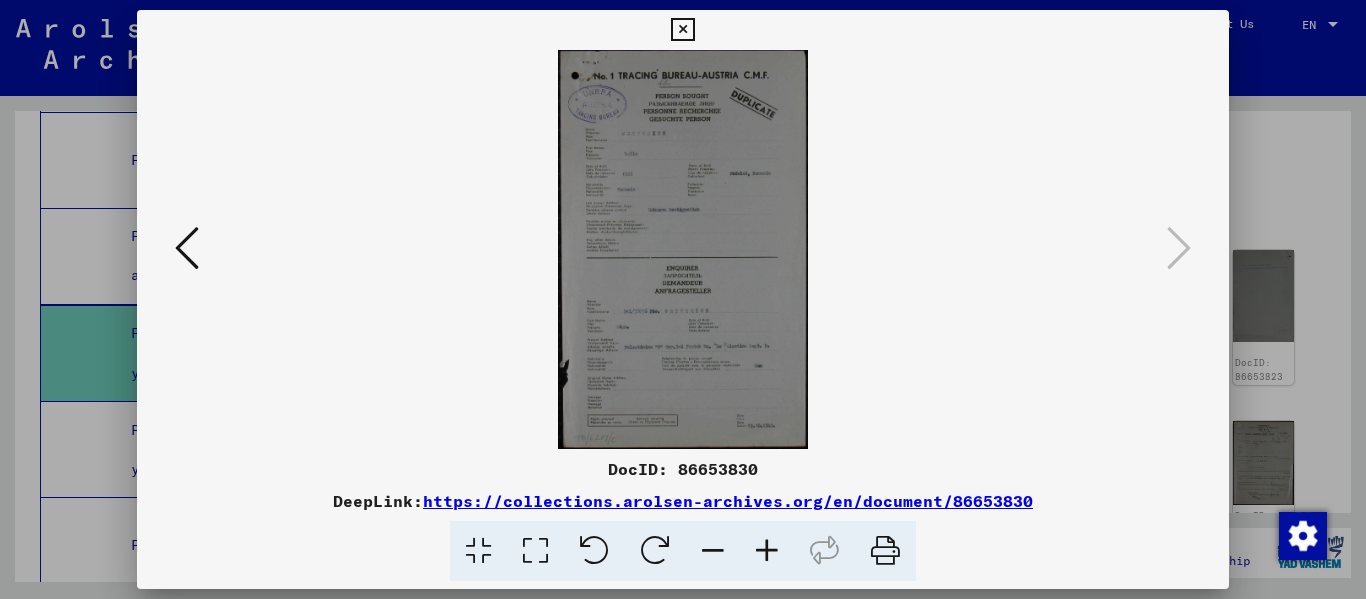 click at bounding box center (682, 30) 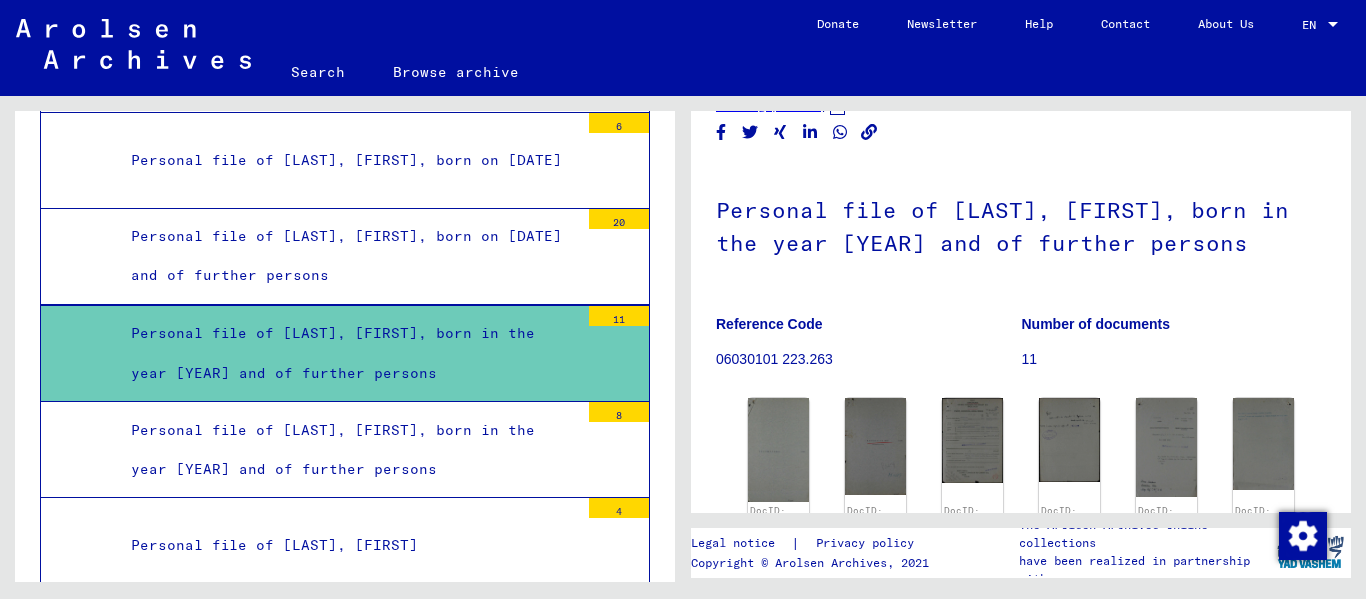 scroll, scrollTop: 0, scrollLeft: 0, axis: both 